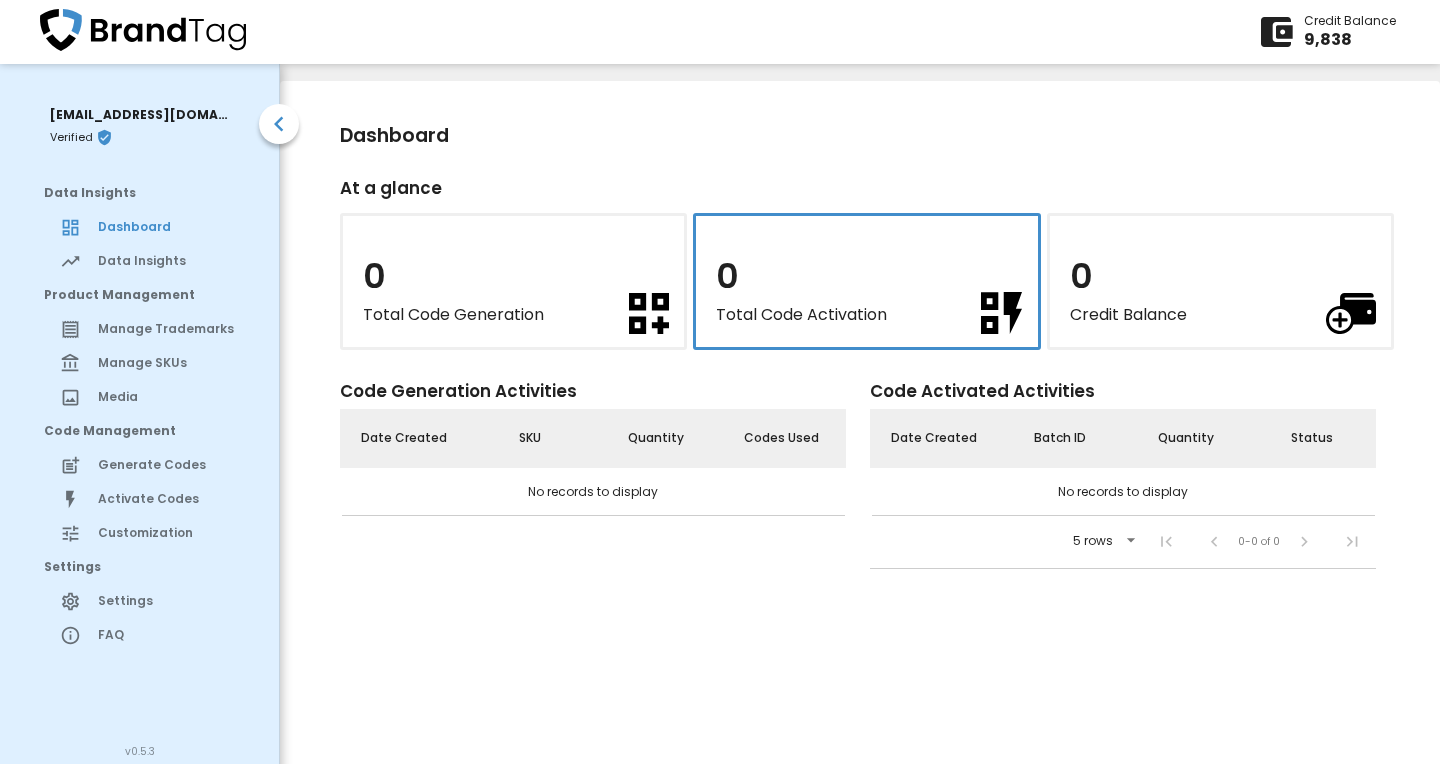 scroll, scrollTop: 0, scrollLeft: 0, axis: both 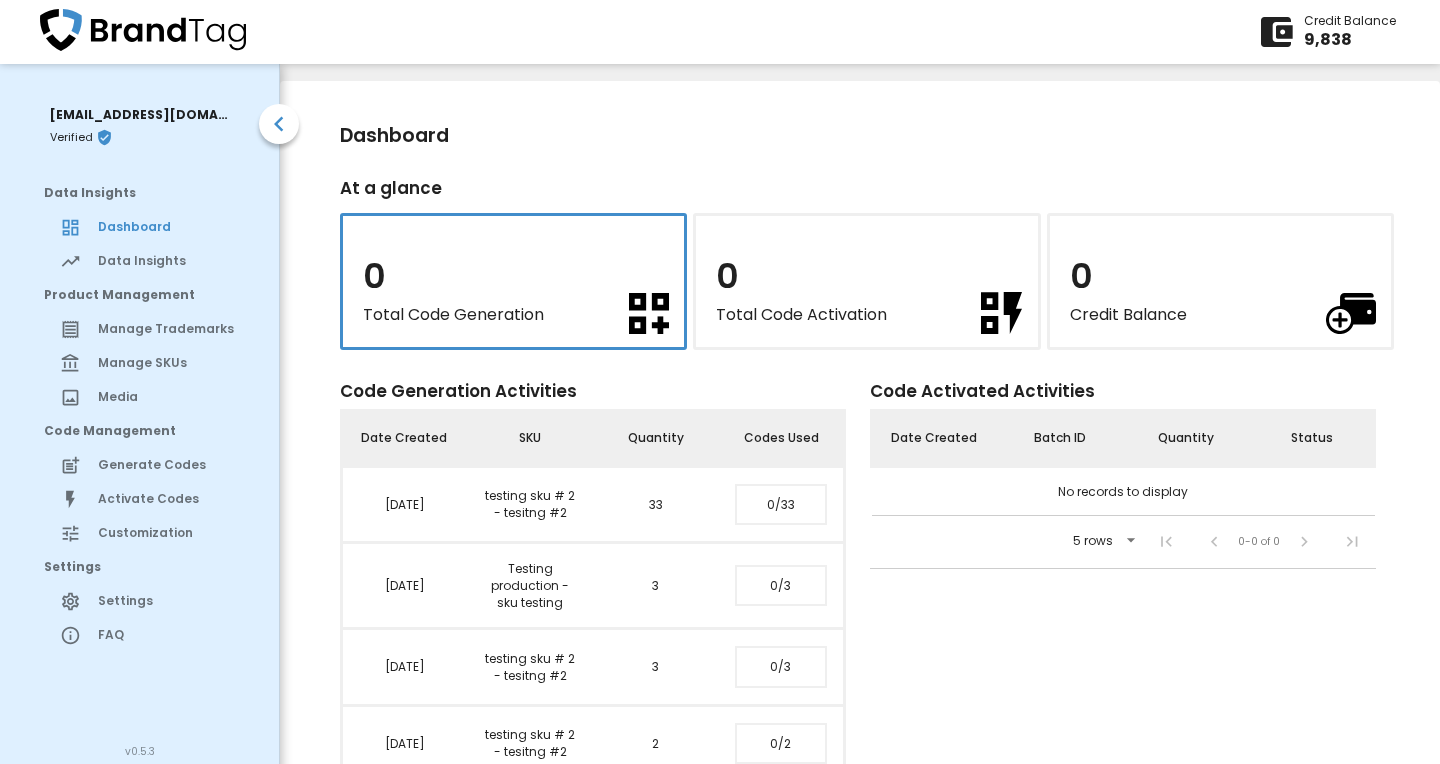 click at bounding box center (649, 313) 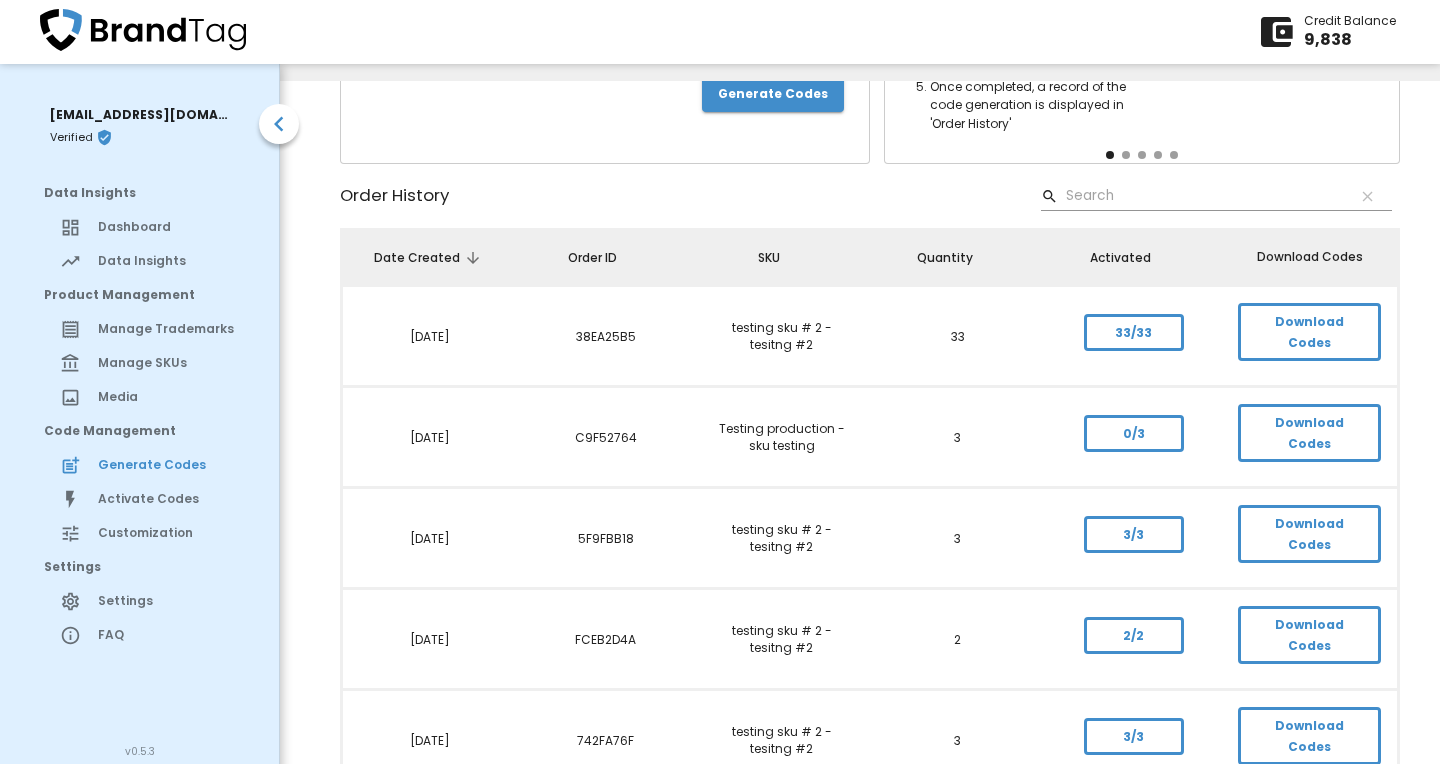scroll, scrollTop: 287, scrollLeft: 0, axis: vertical 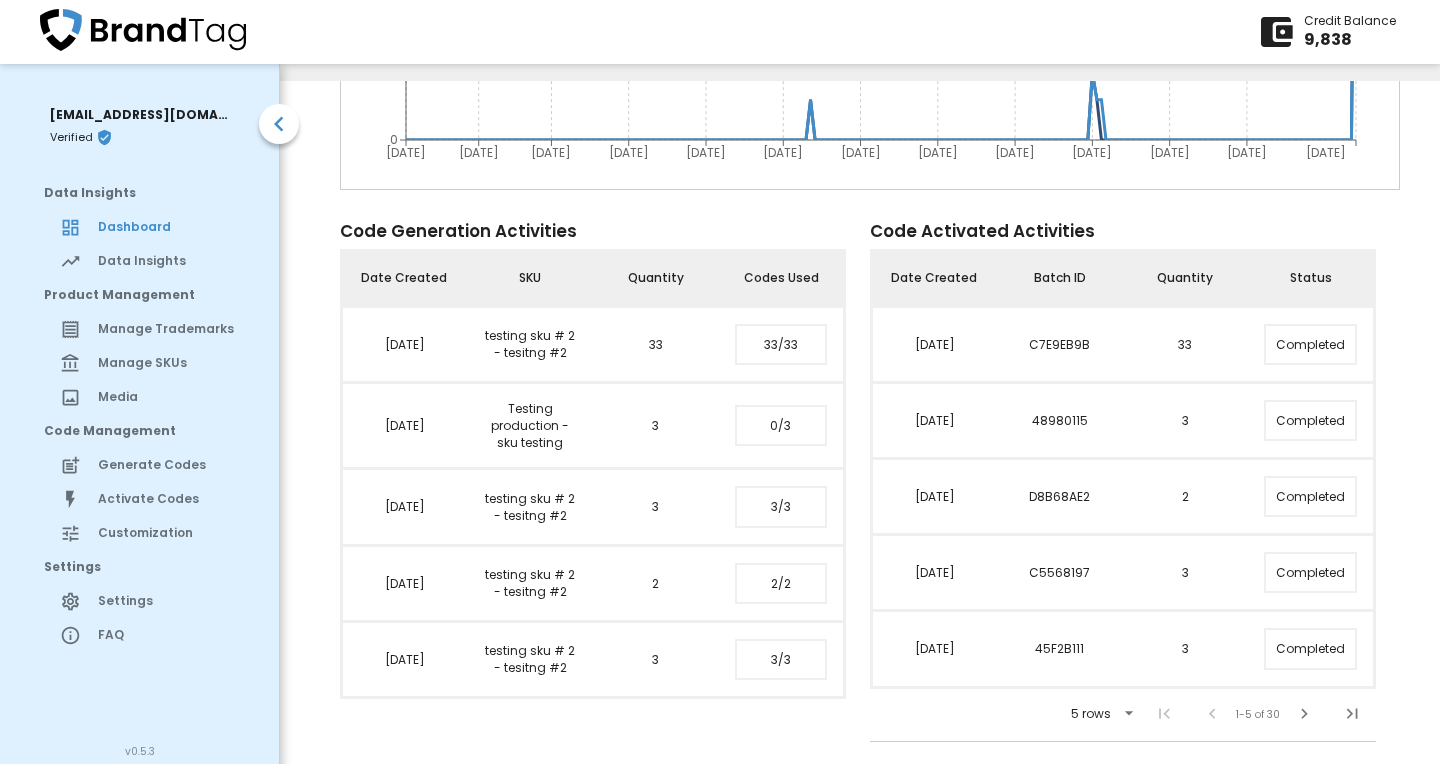 click on "Data Insights" at bounding box center (170, 261) 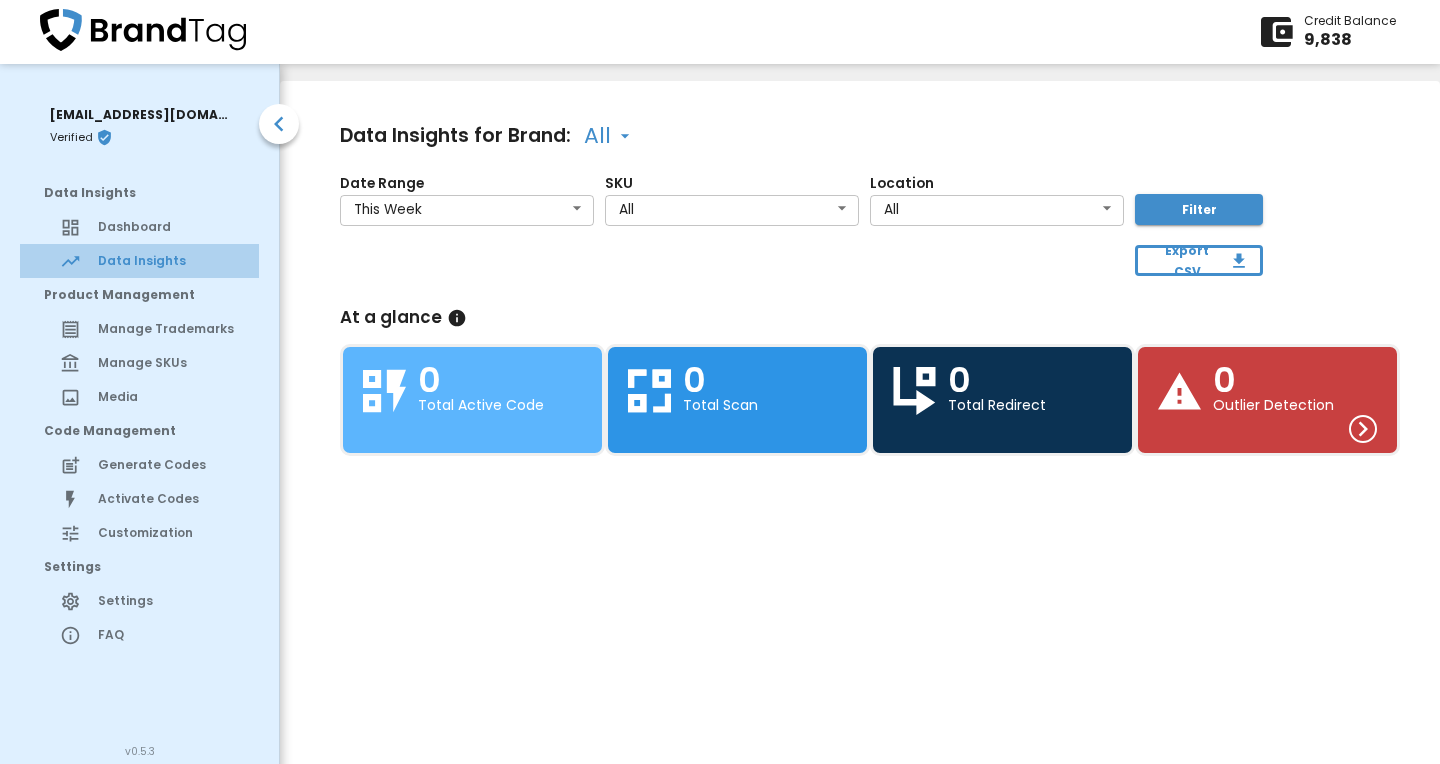 scroll, scrollTop: 0, scrollLeft: 0, axis: both 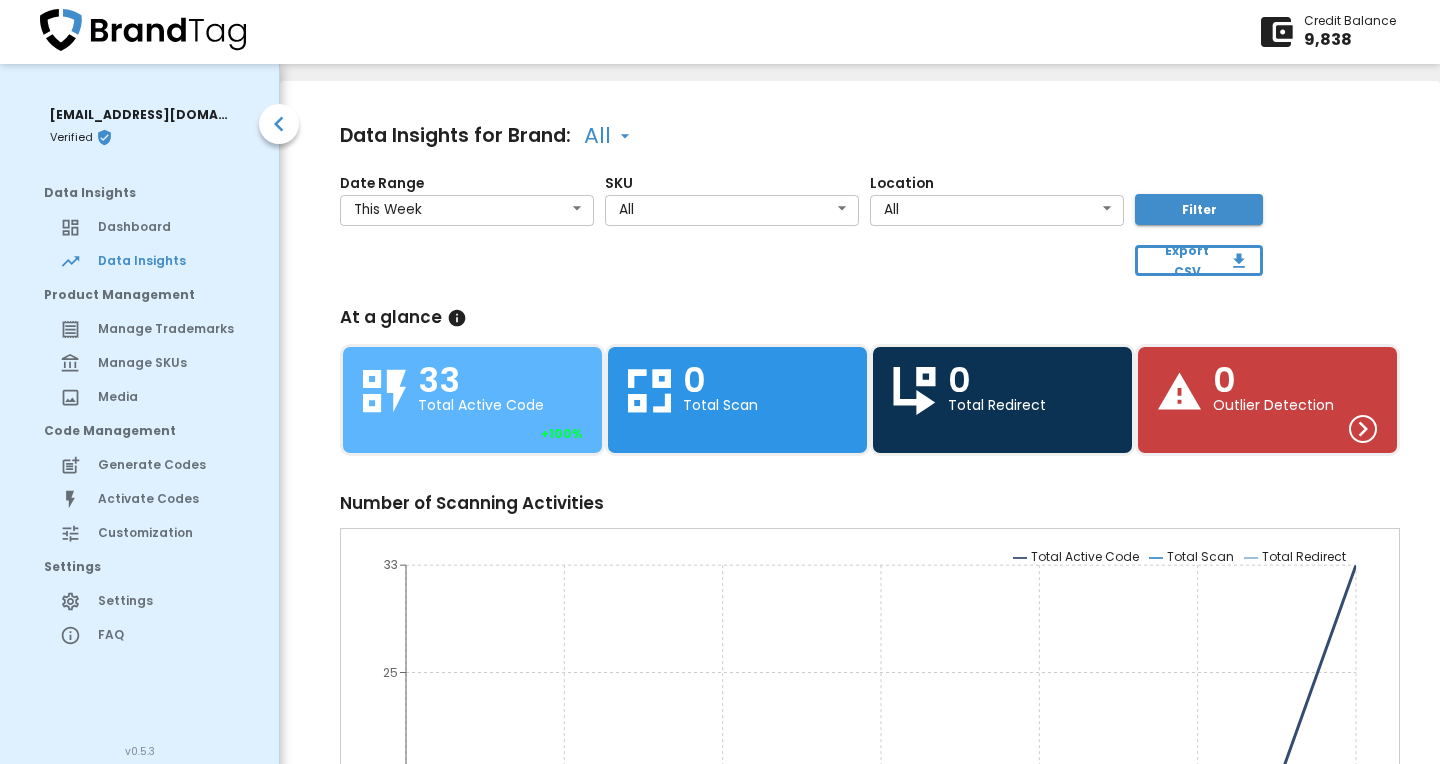 click on "Manage Trademarks" at bounding box center [170, 329] 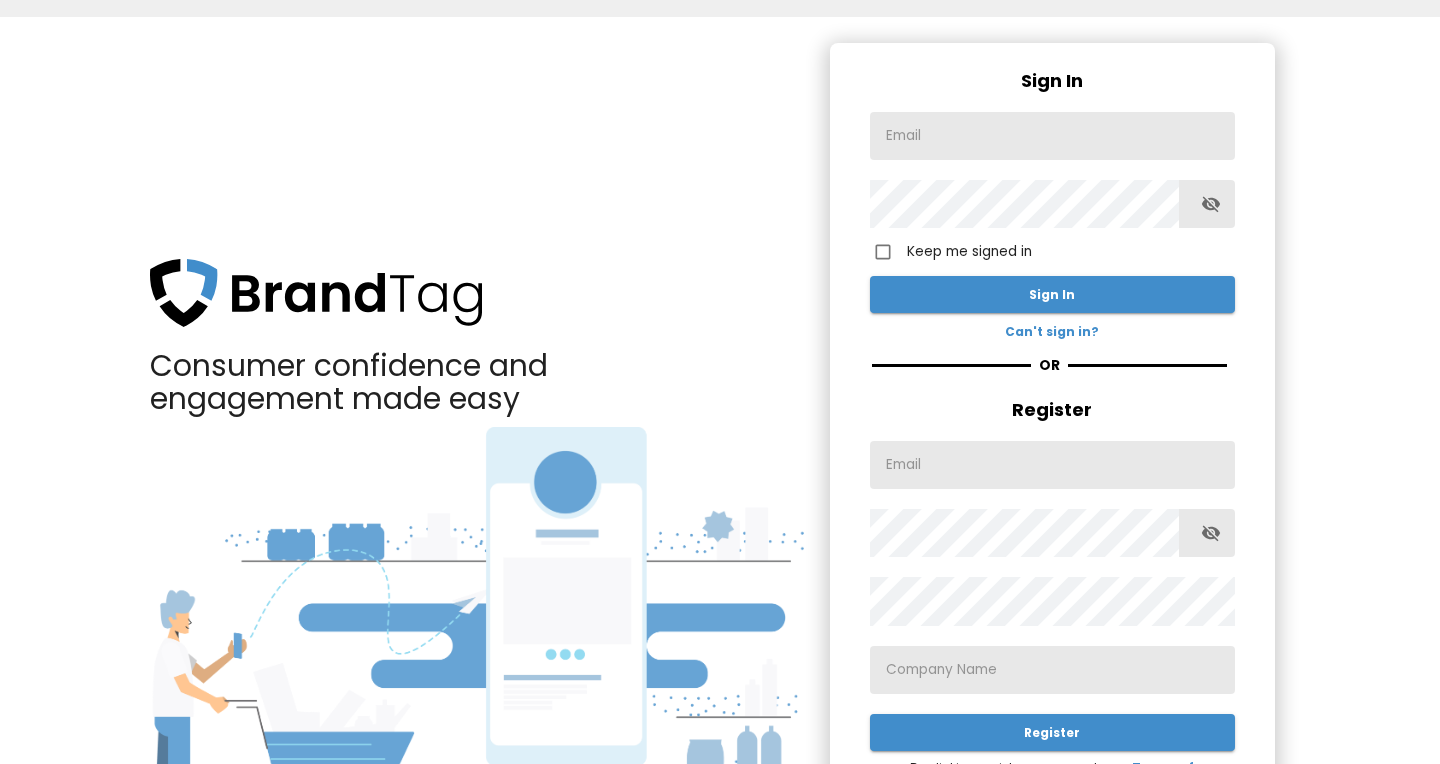 scroll, scrollTop: 0, scrollLeft: 0, axis: both 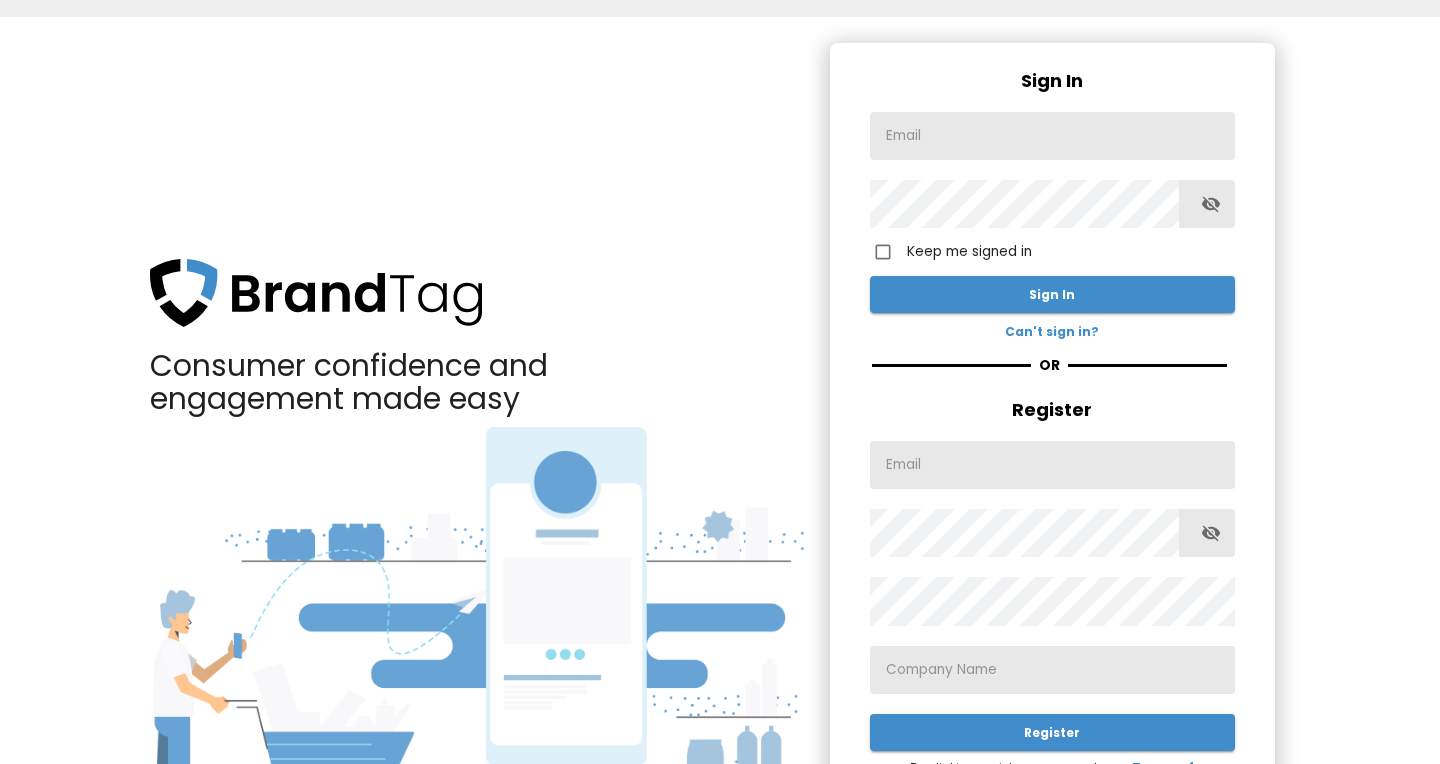 click at bounding box center [1052, 136] 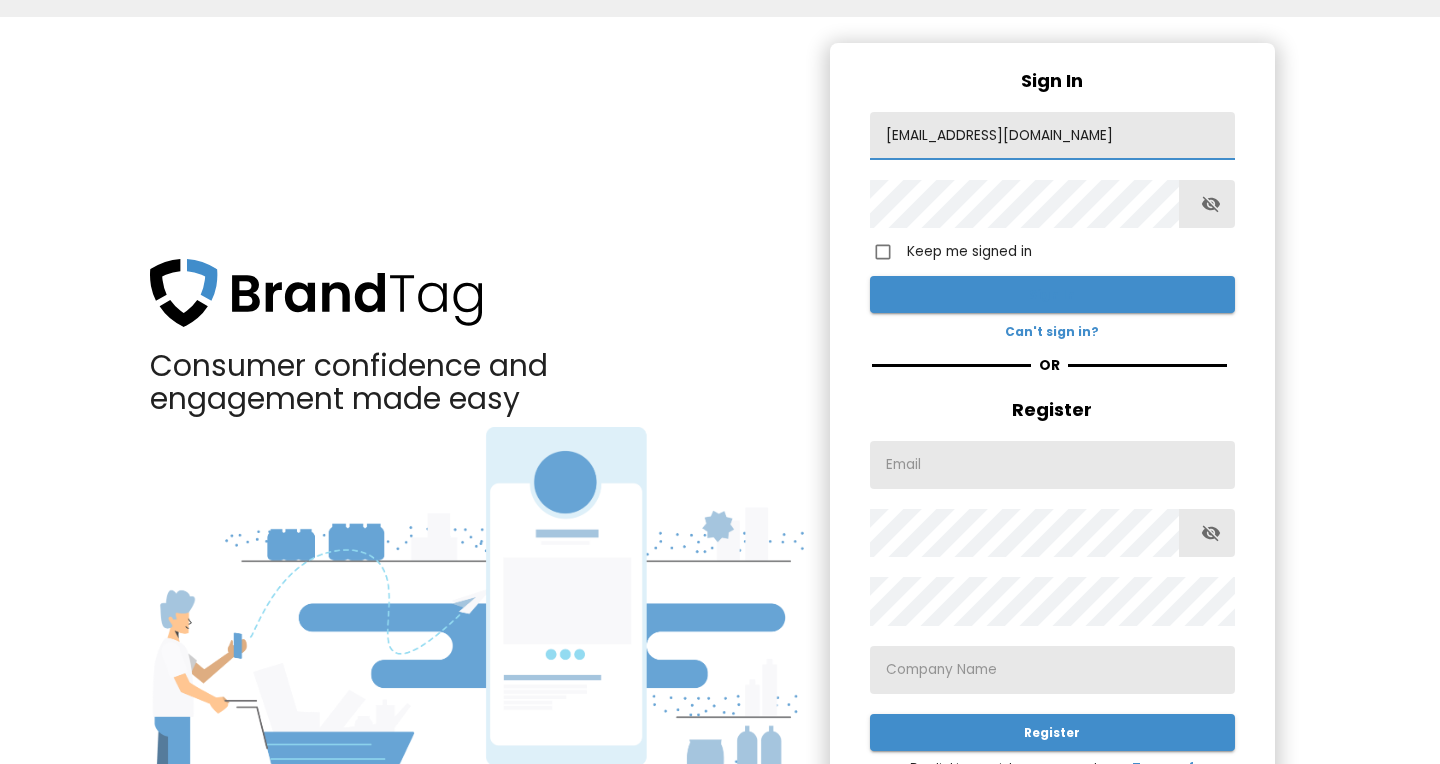type on "[EMAIL_ADDRESS][DOMAIN_NAME]" 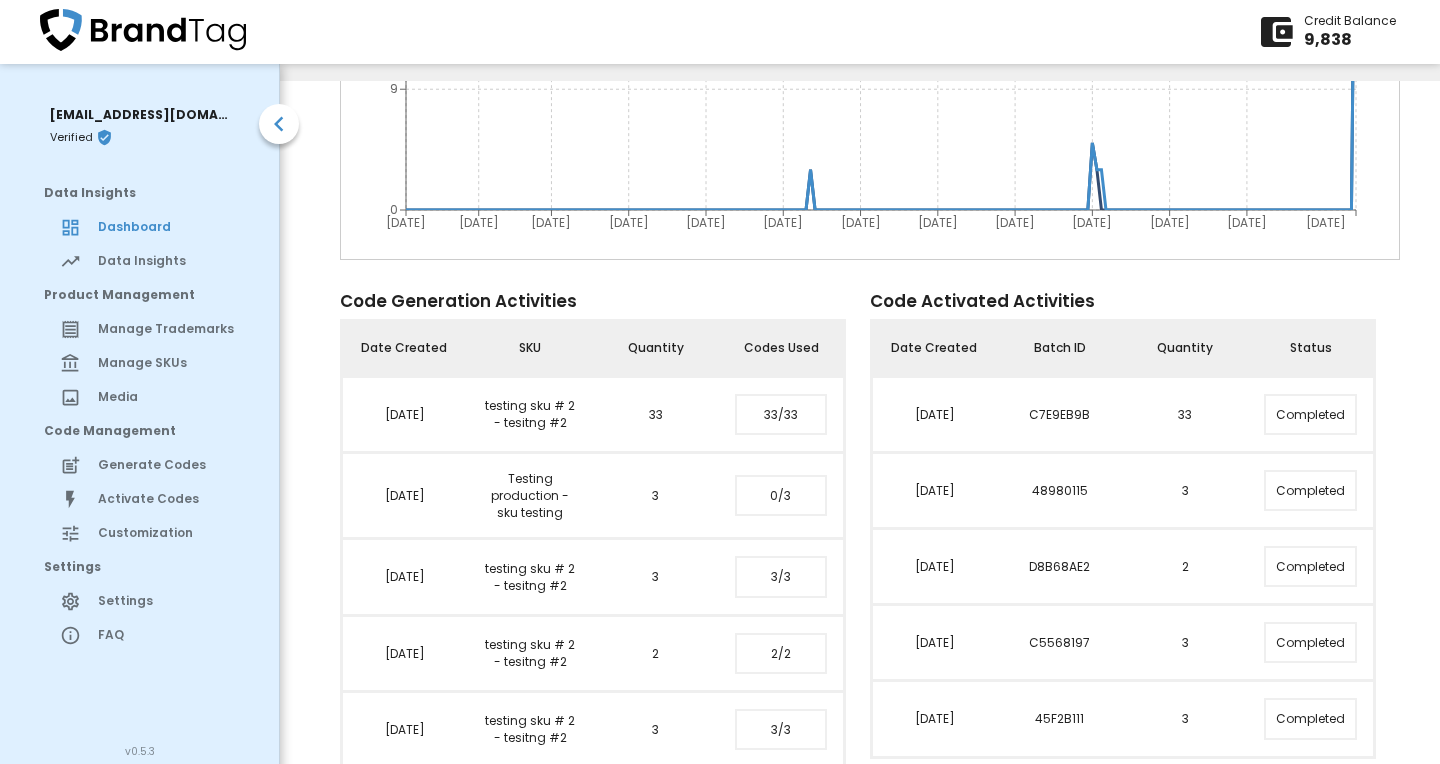 scroll, scrollTop: 763, scrollLeft: 0, axis: vertical 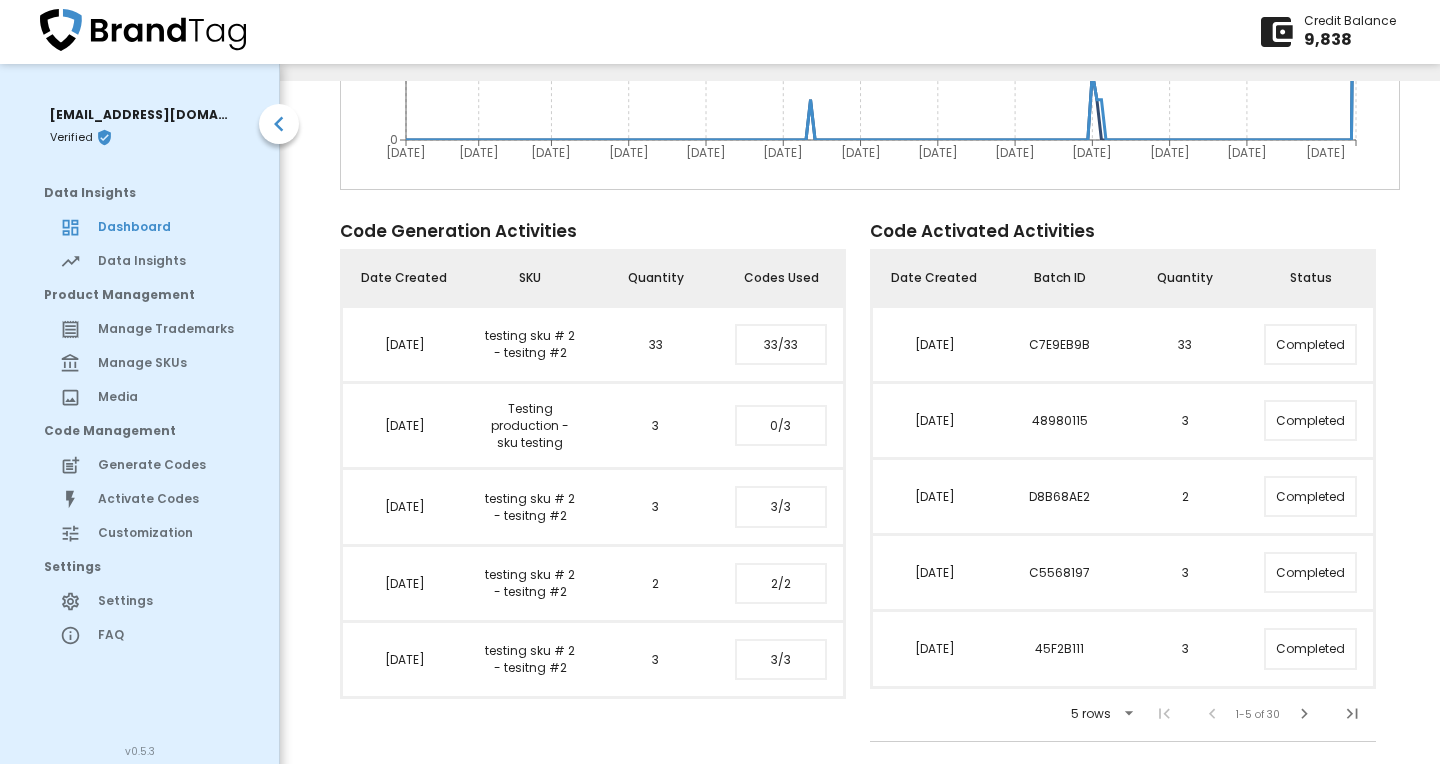 click on "Data Insights" at bounding box center (170, 261) 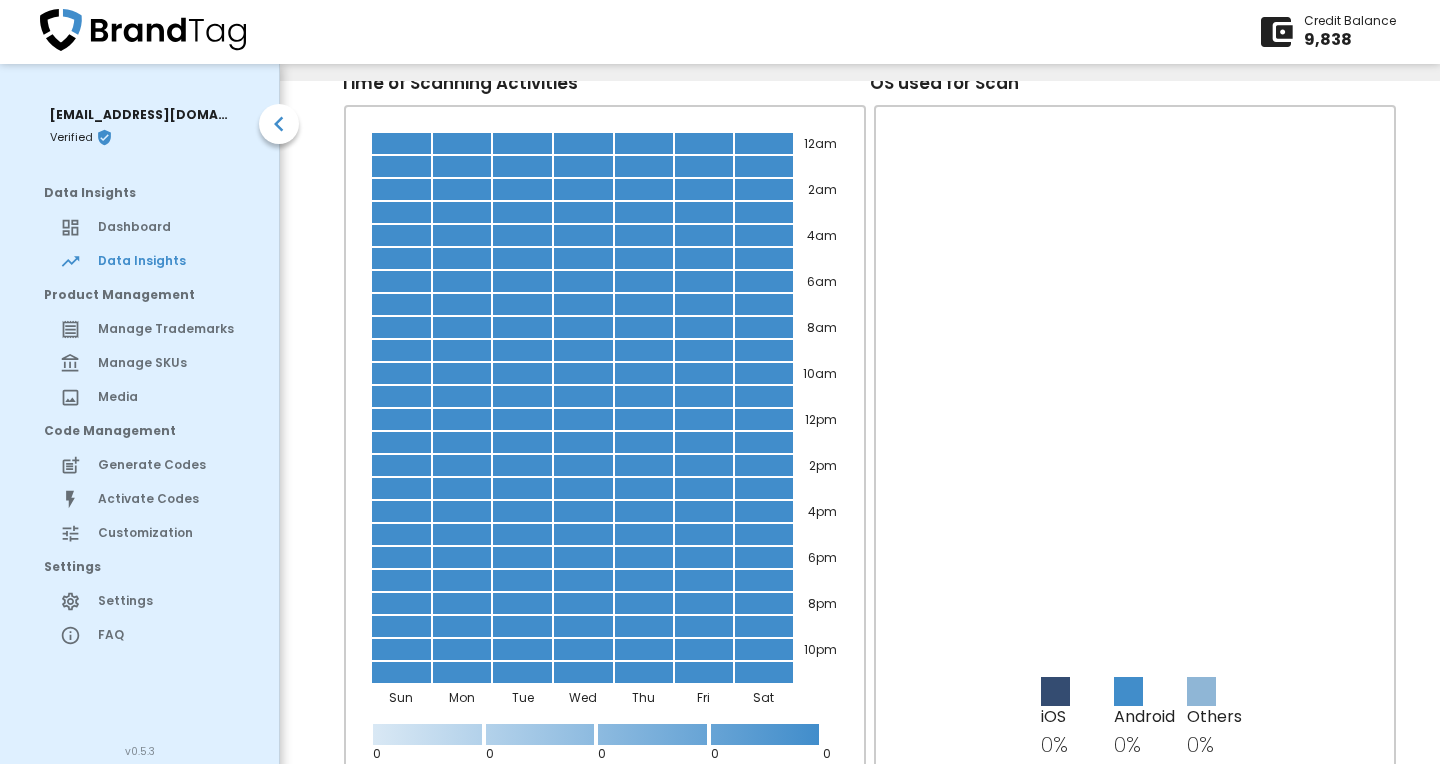 scroll, scrollTop: 1660, scrollLeft: 0, axis: vertical 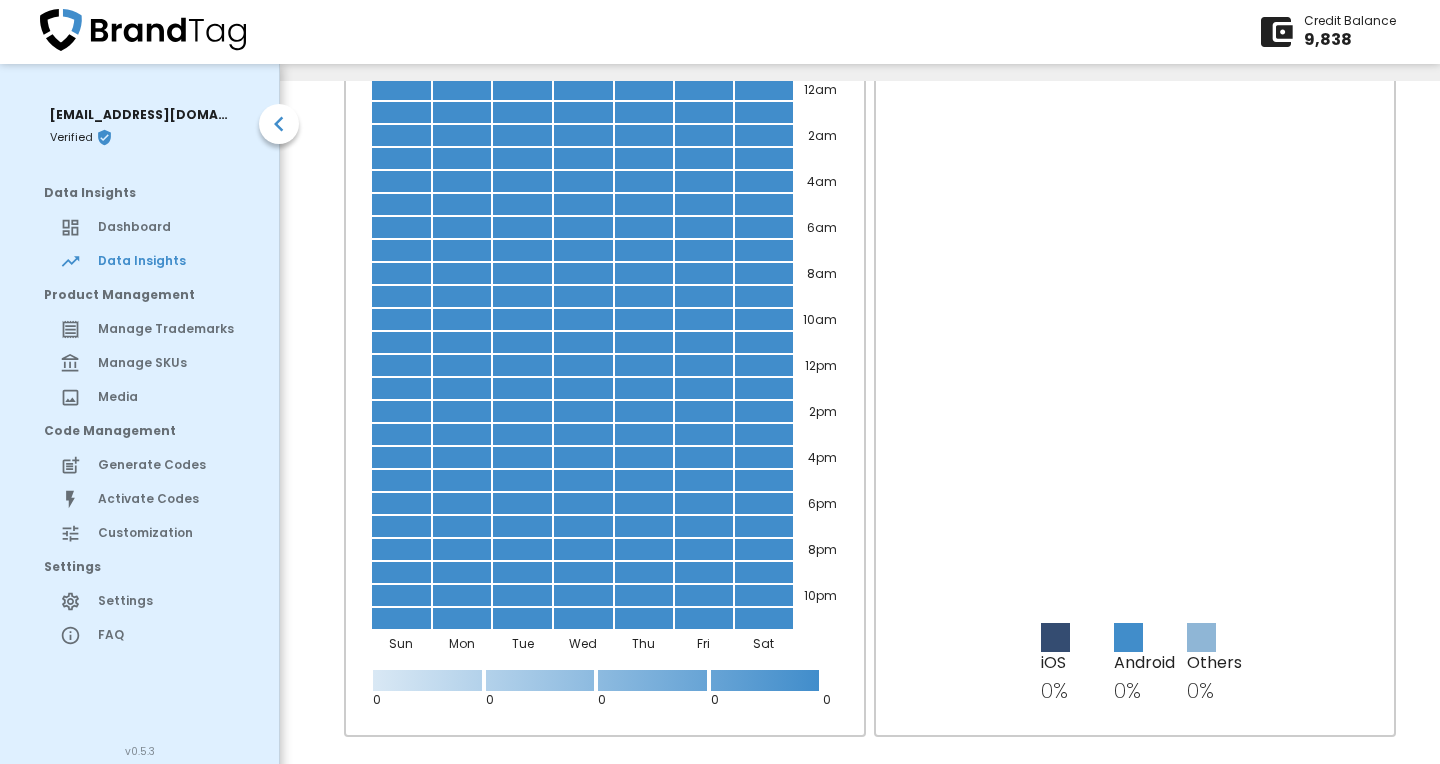 click on "Manage Trademarks" at bounding box center (170, 329) 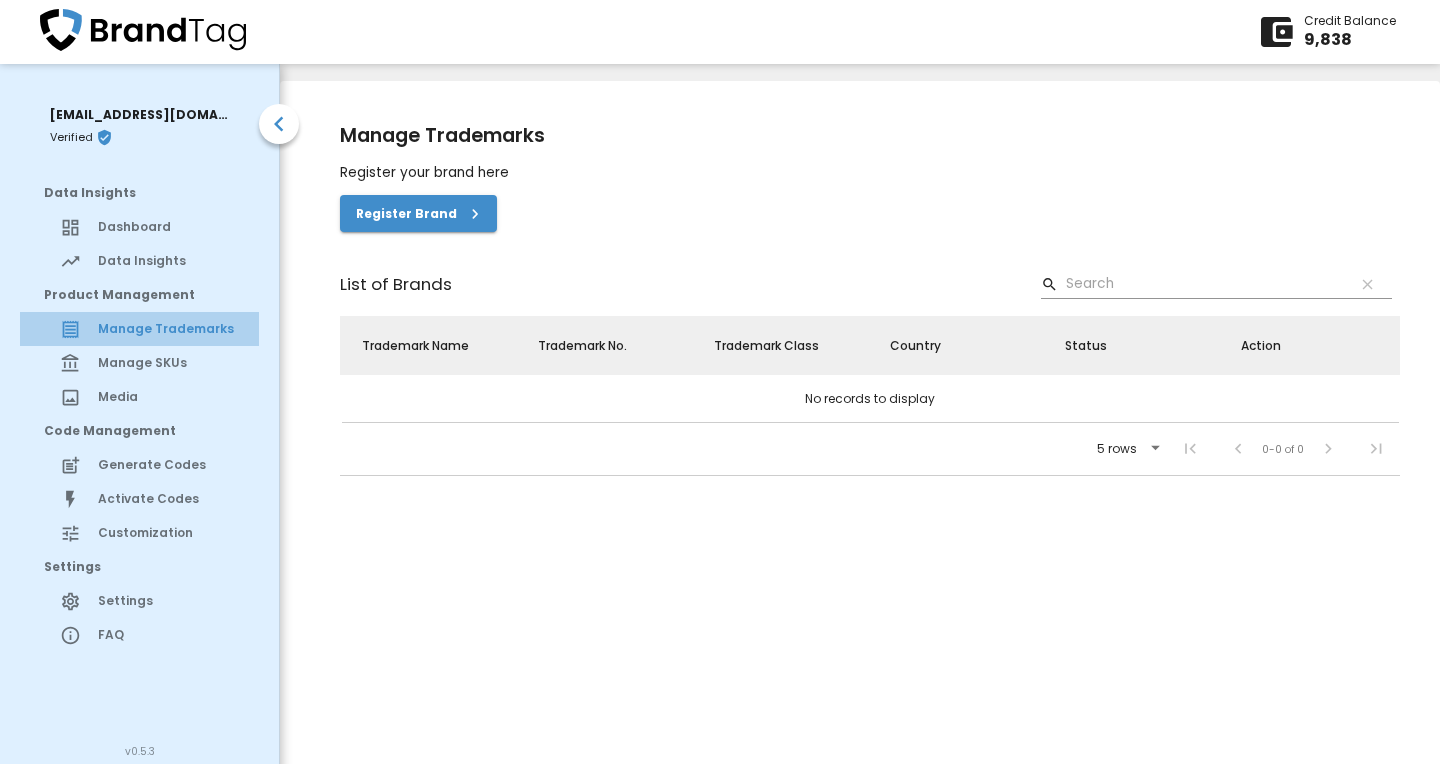 scroll, scrollTop: 0, scrollLeft: 0, axis: both 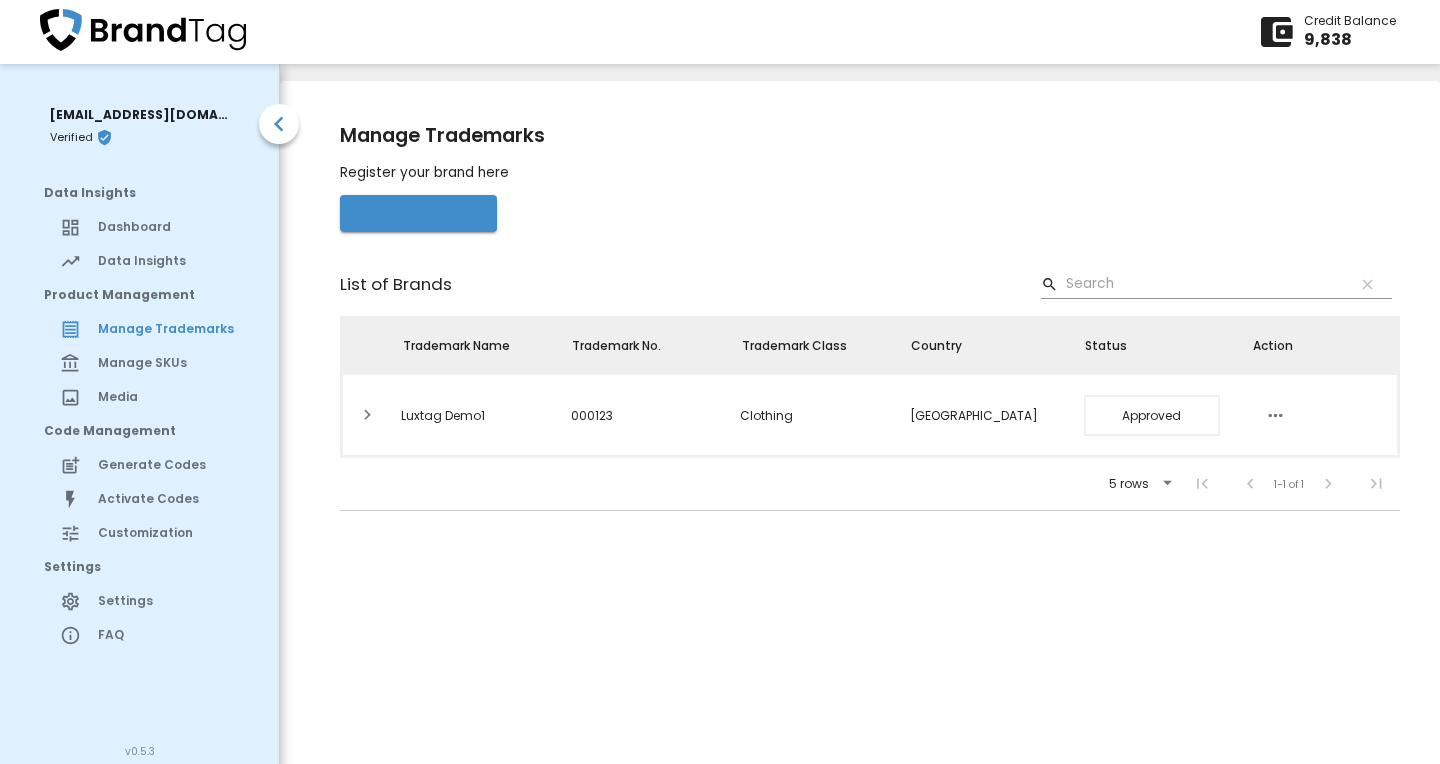 click on "Register Brand" at bounding box center [418, 213] 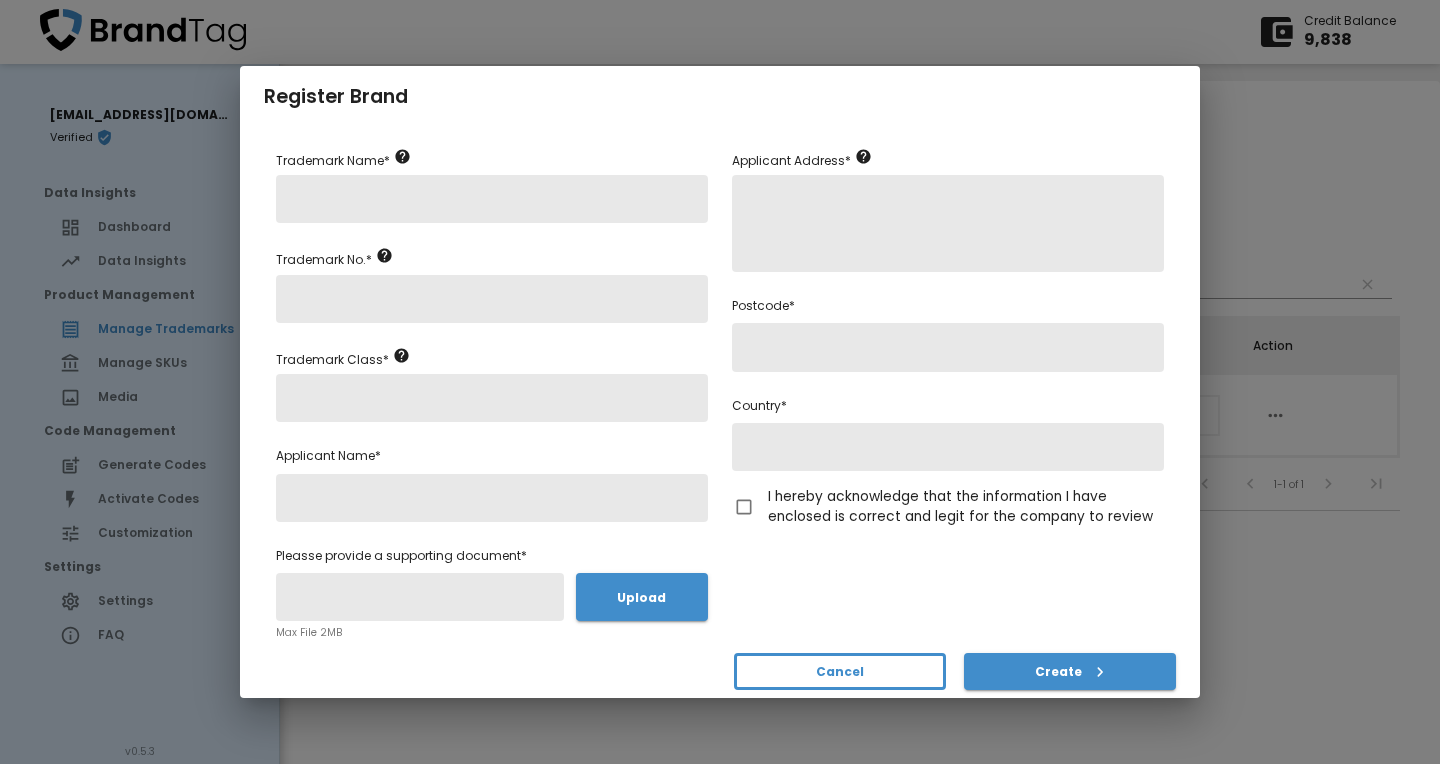 click at bounding box center (420, 597) 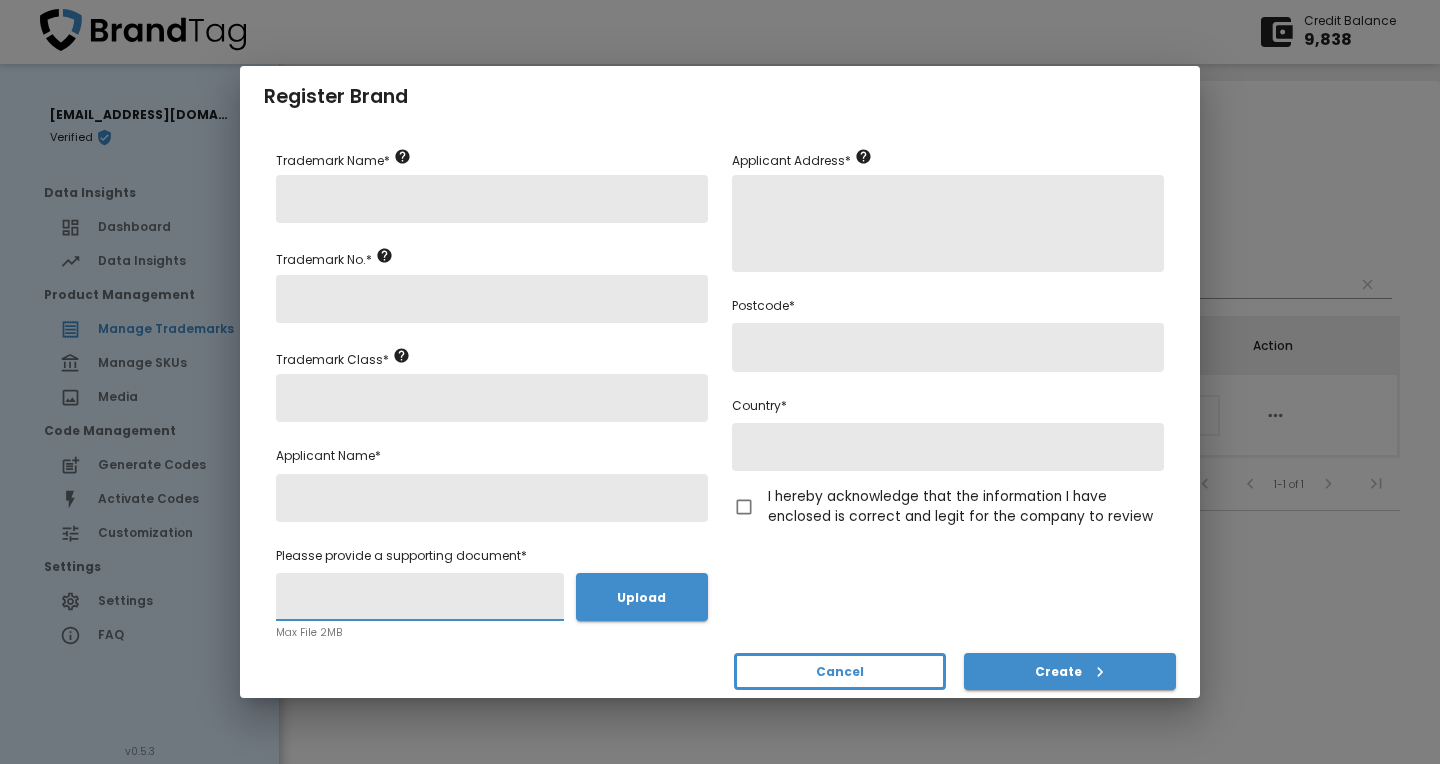 click on "Cancel" at bounding box center (840, 671) 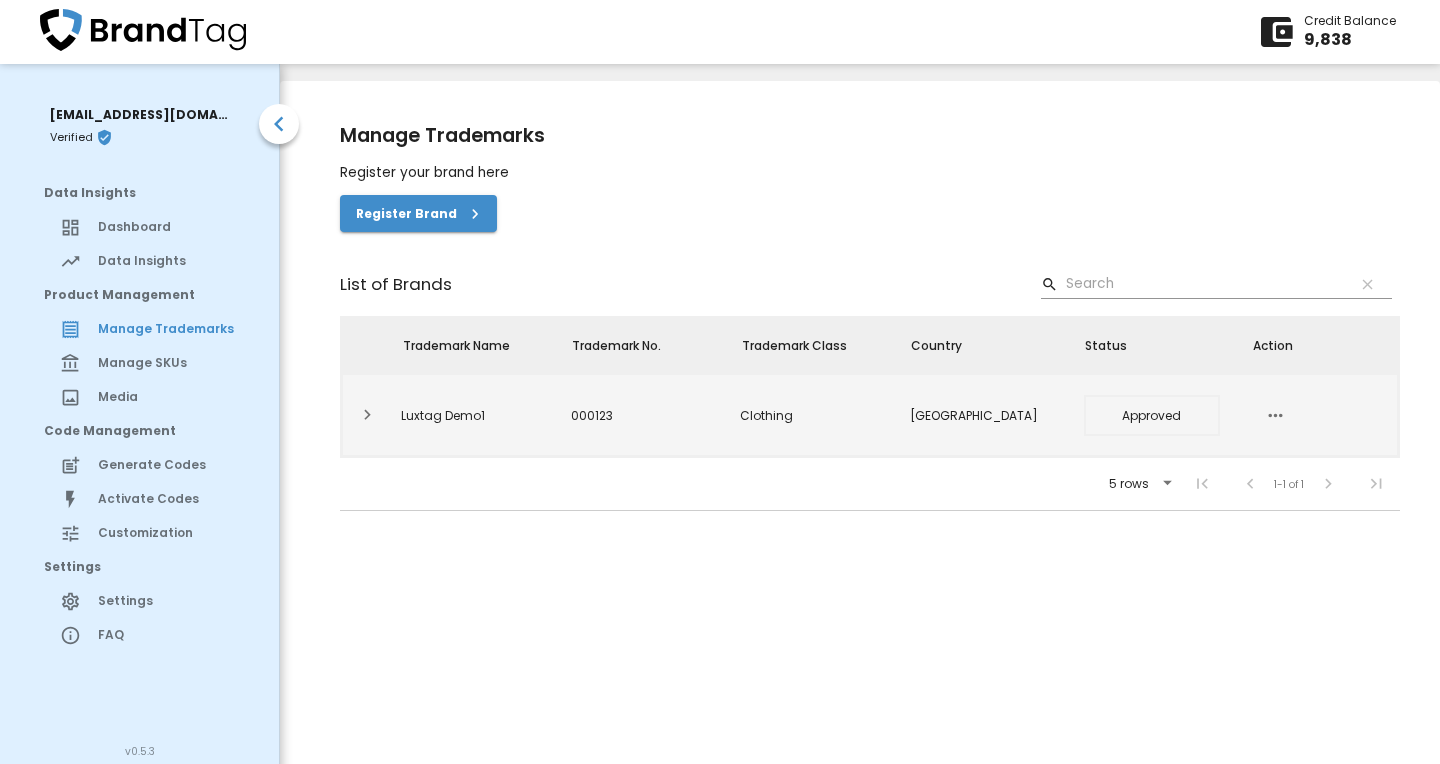 click 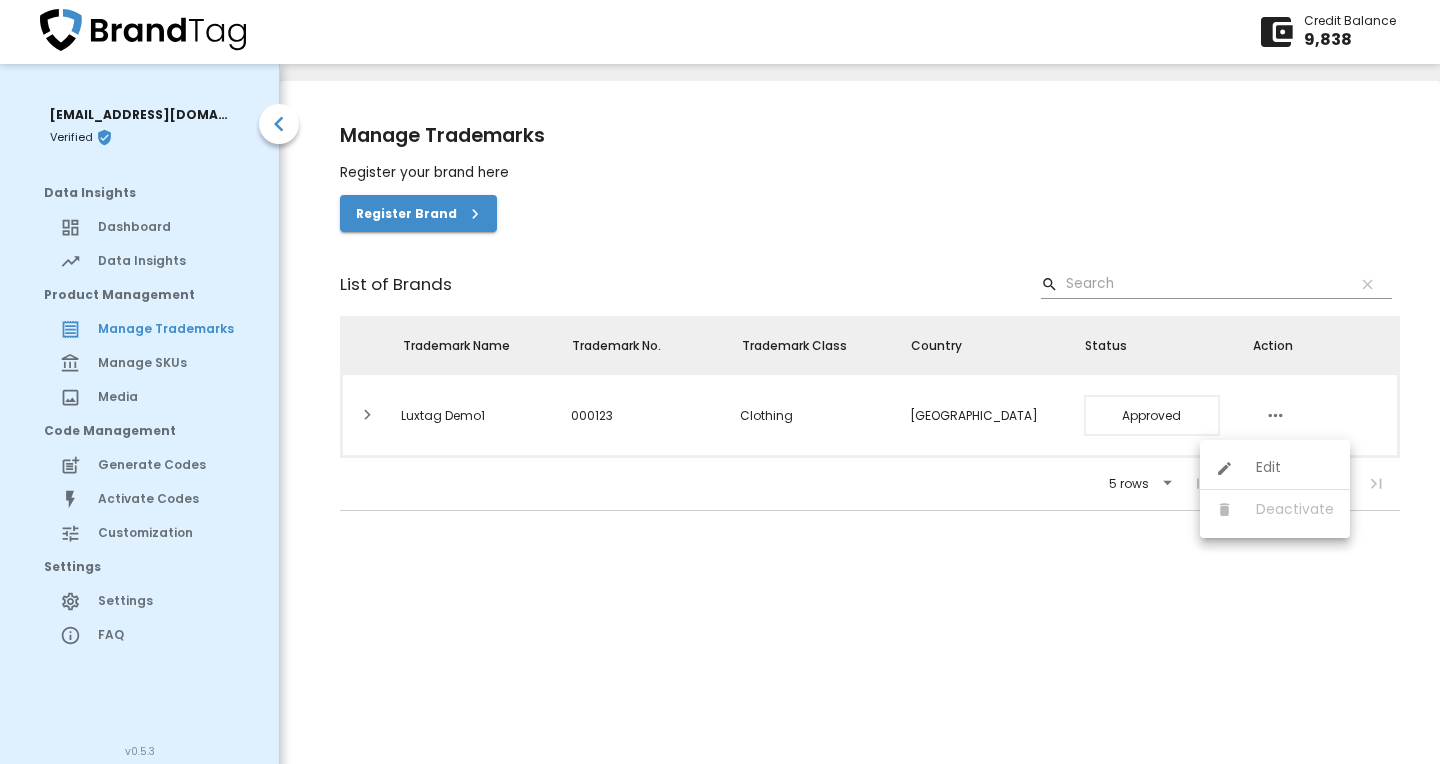click at bounding box center [720, 382] 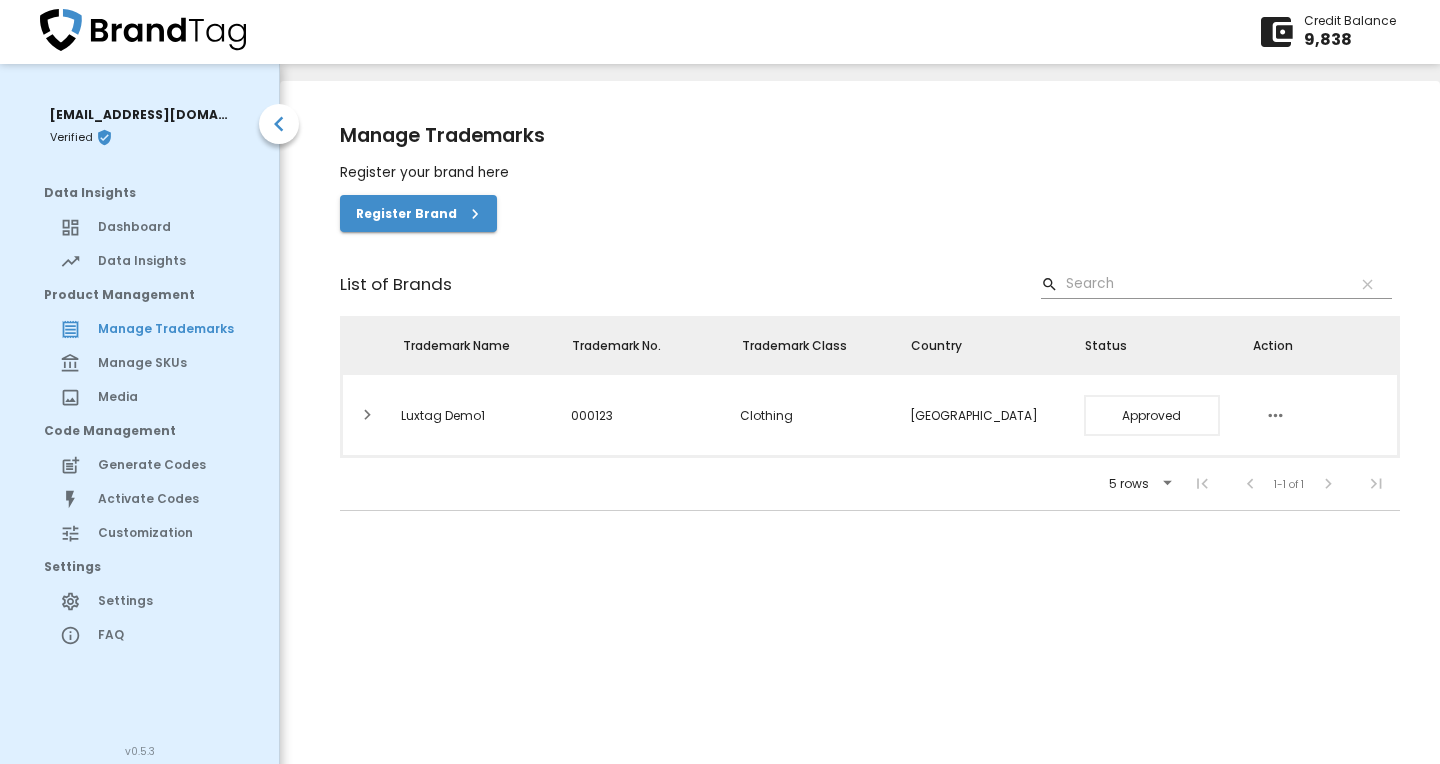 click on "Manage SKUs" at bounding box center (170, 363) 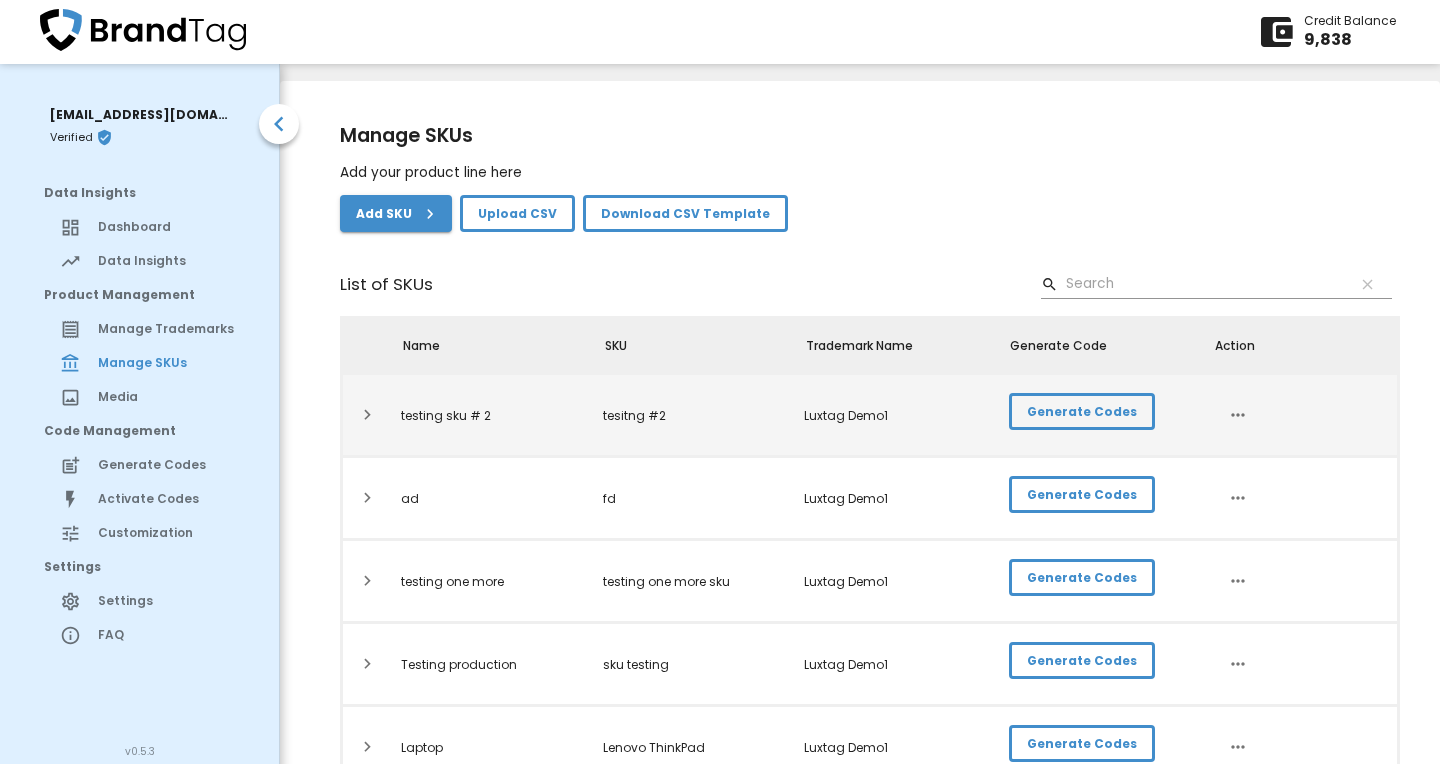 click on "chevron_right" at bounding box center (367, 415) 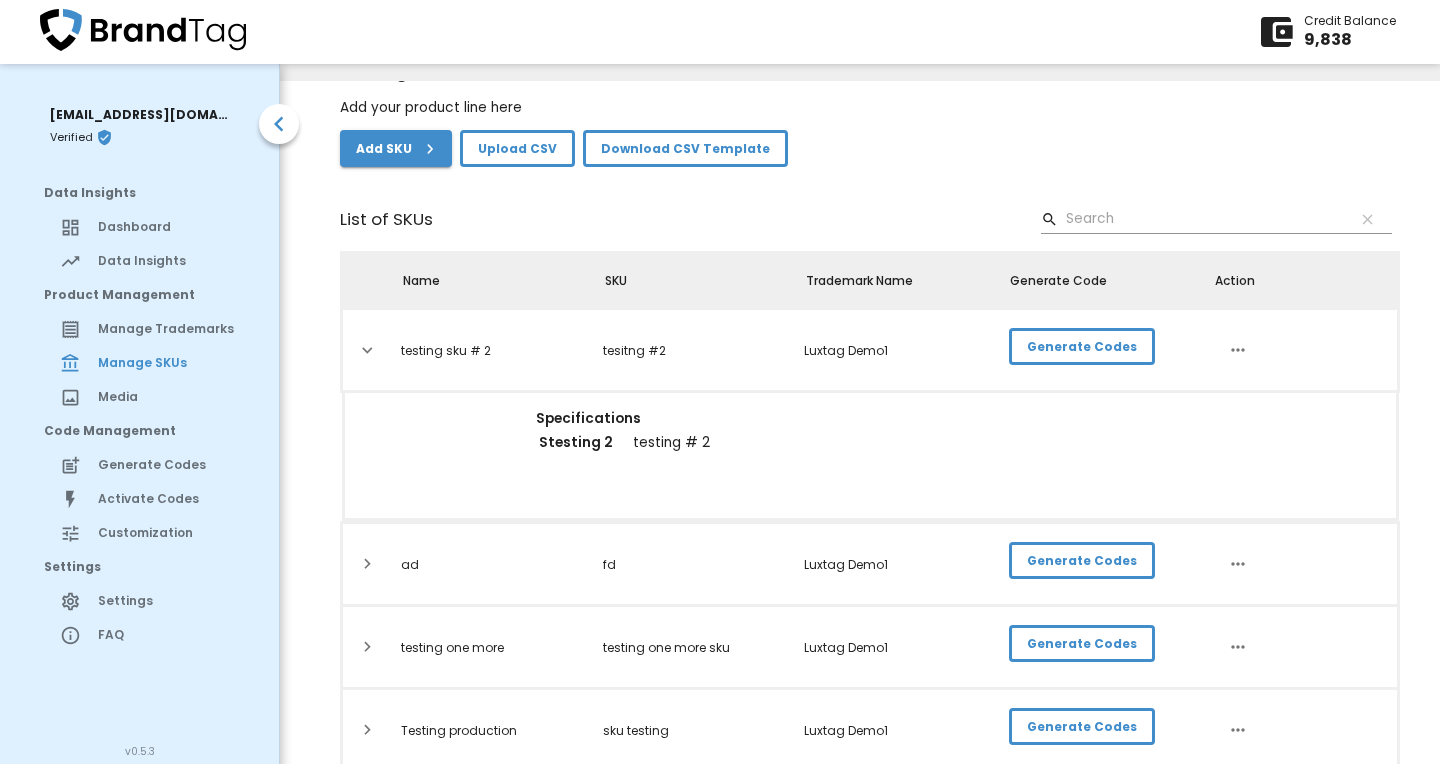 scroll, scrollTop: 64, scrollLeft: 0, axis: vertical 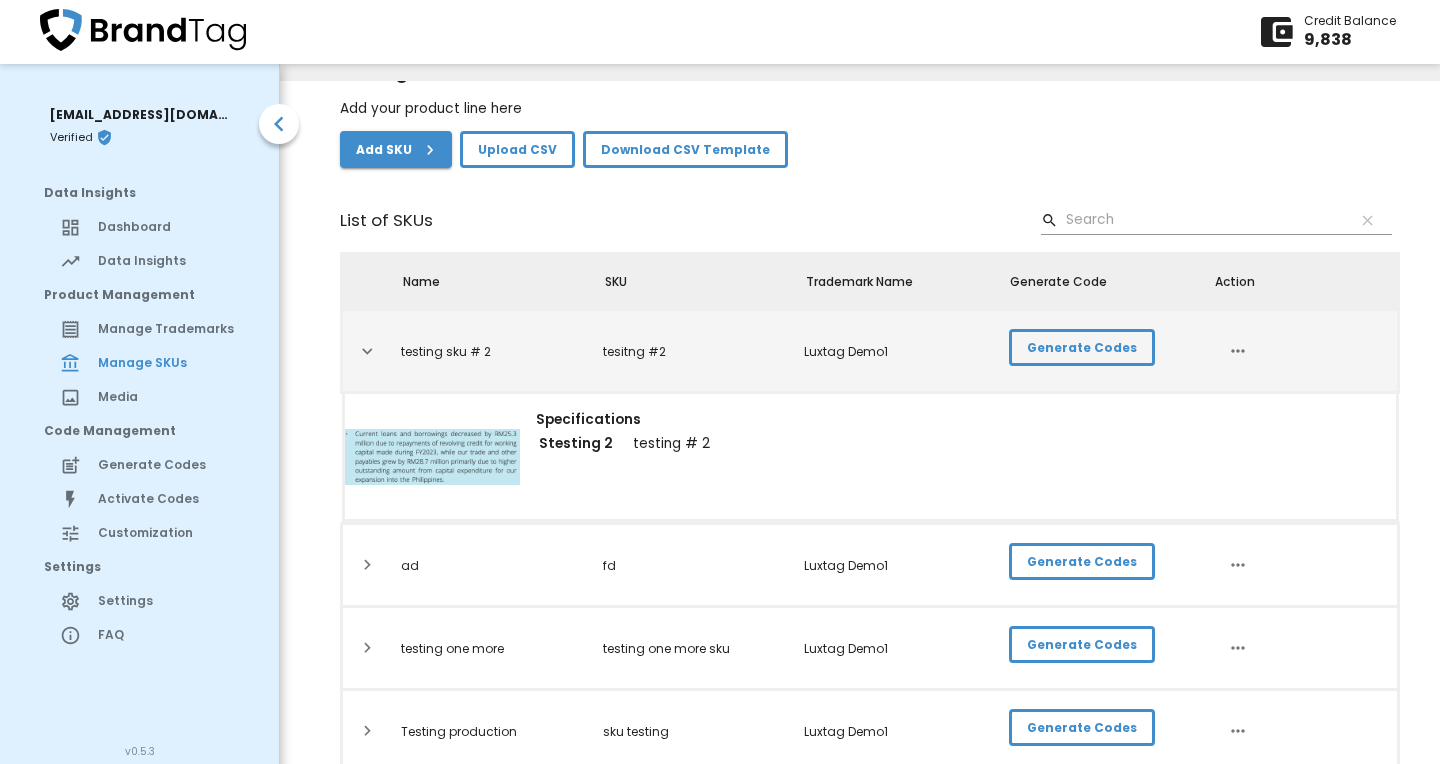 click 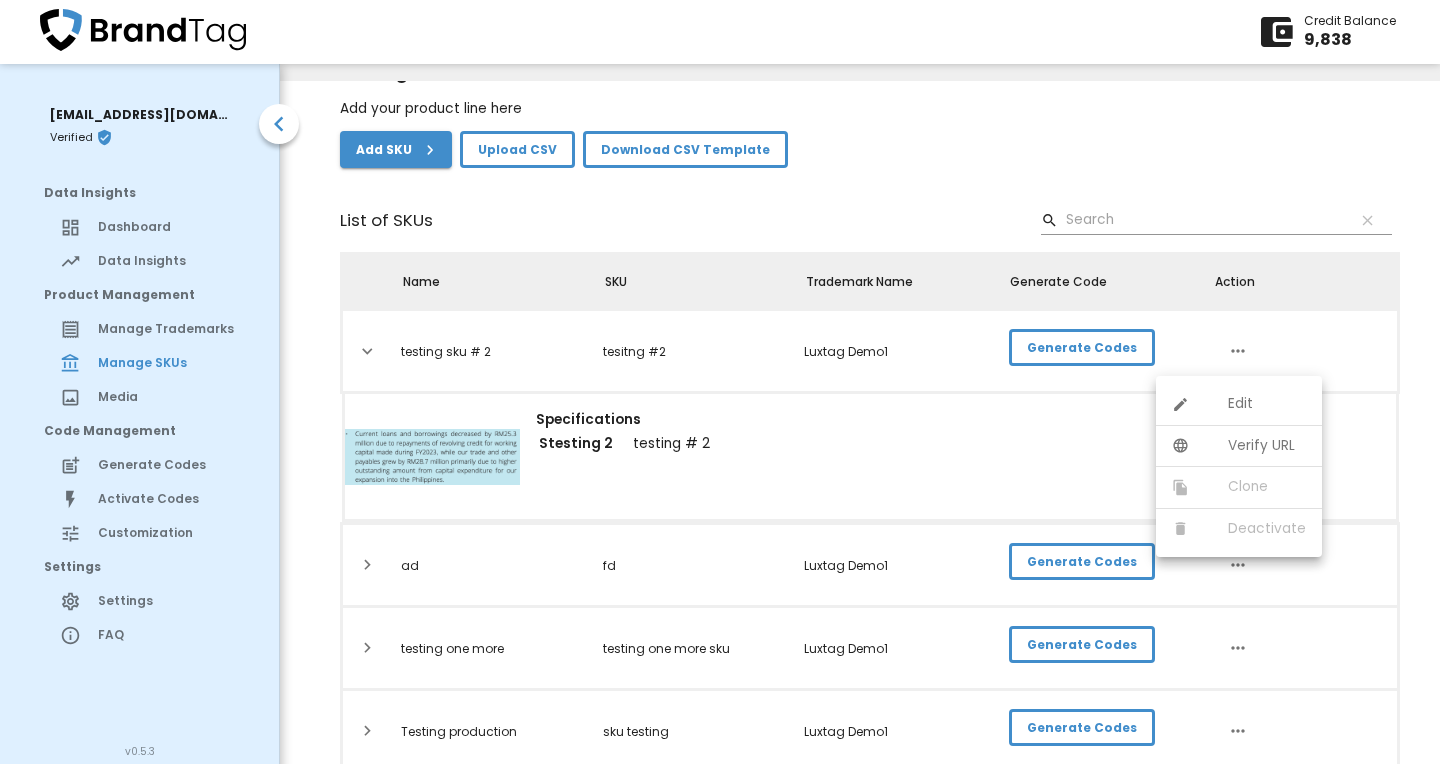 click at bounding box center [1200, 404] 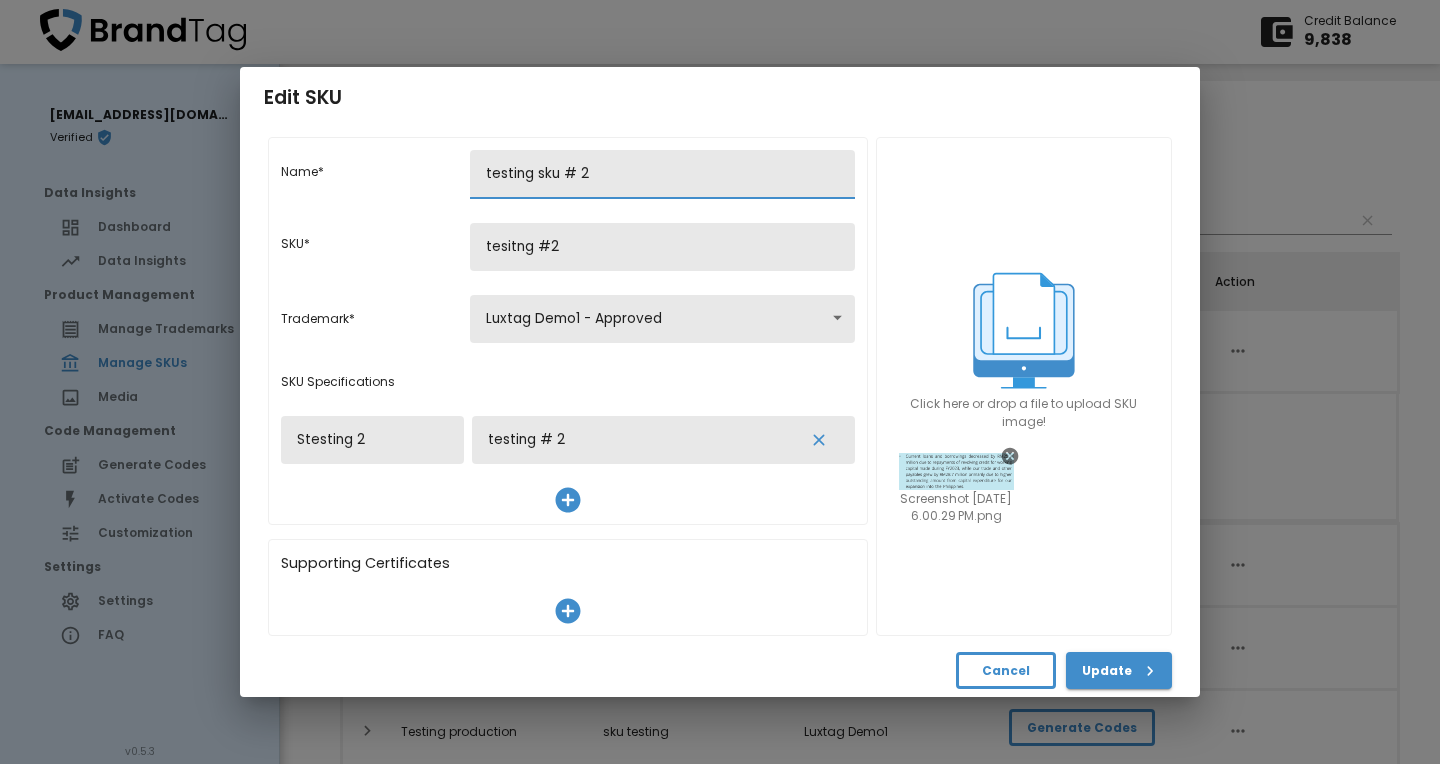click on "testing sku # 2" at bounding box center (662, 174) 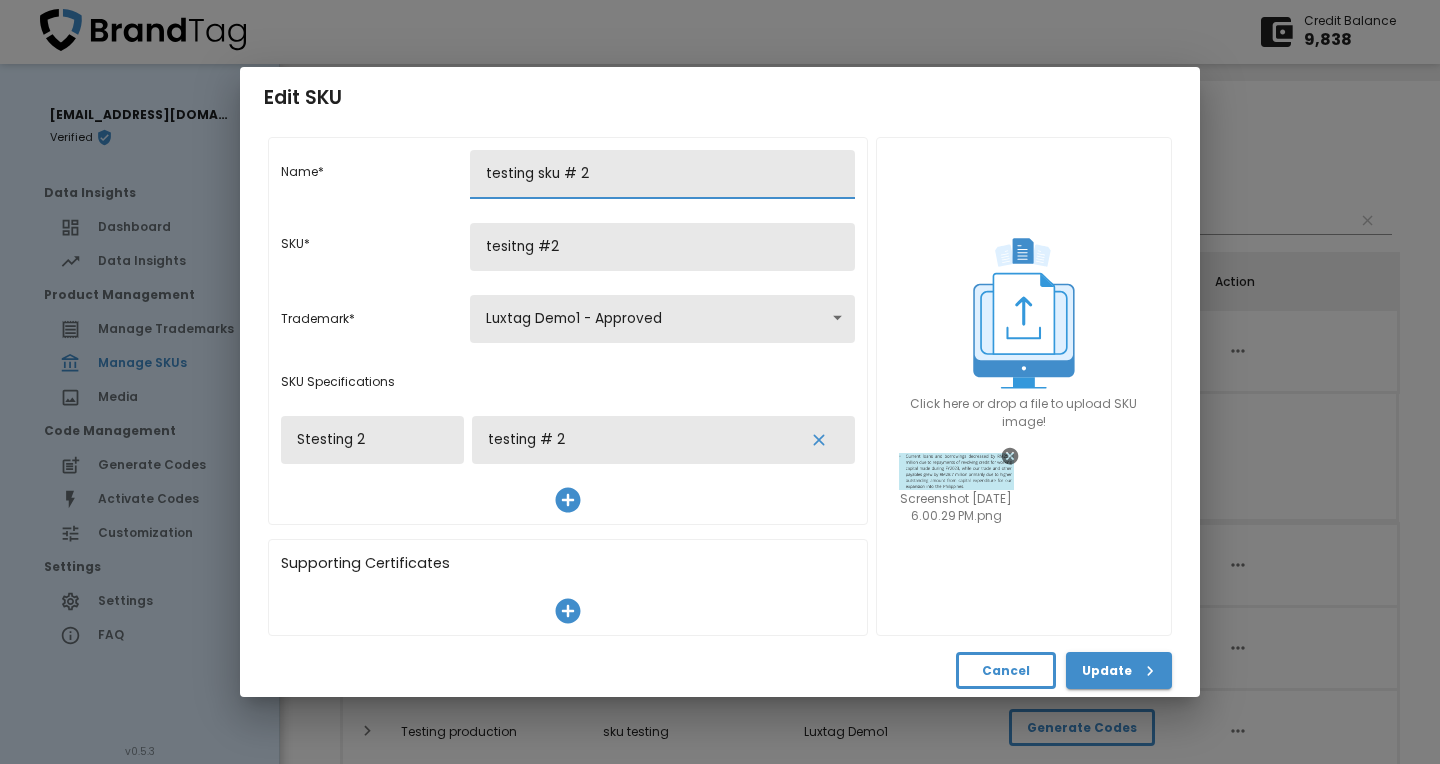 click on "testing sku # 2" at bounding box center [662, 174] 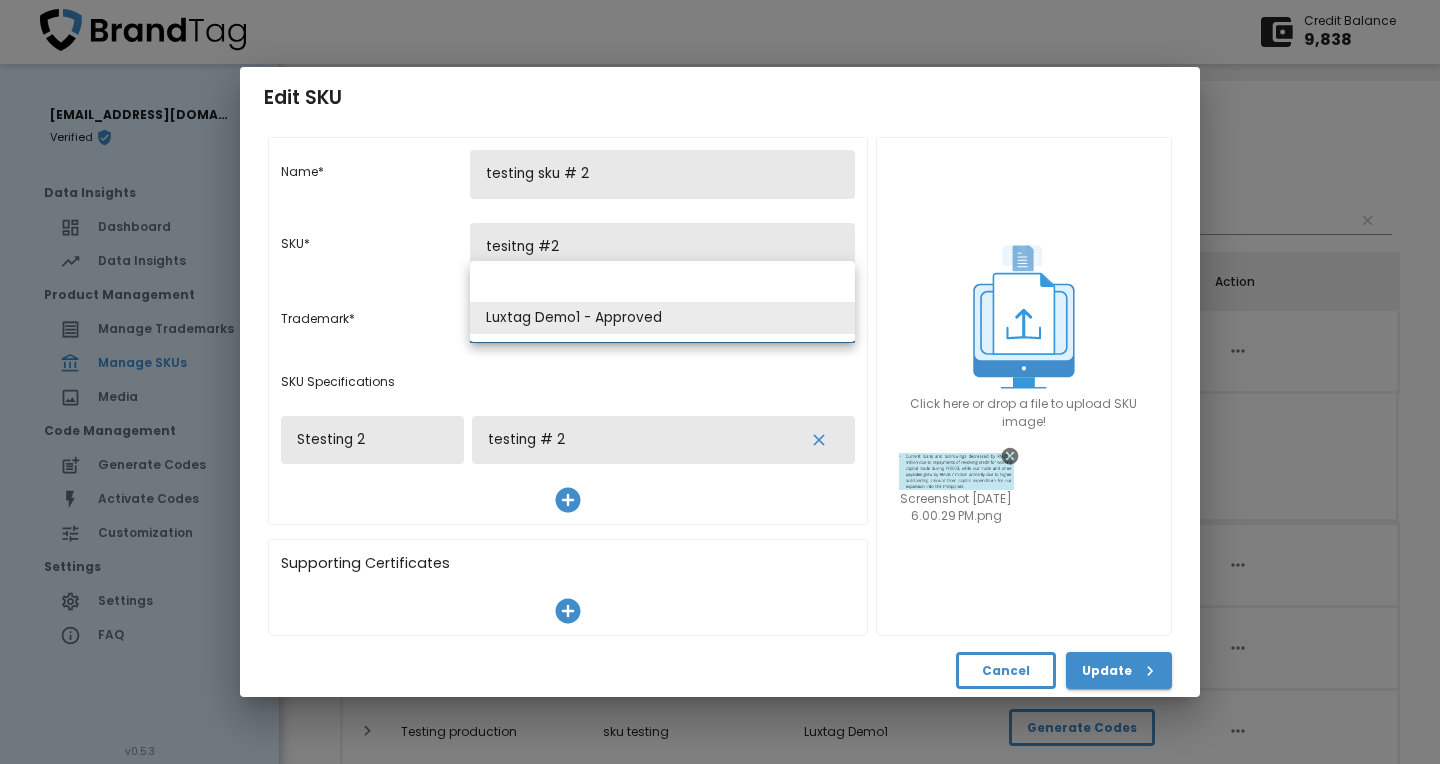 click at bounding box center [720, 382] 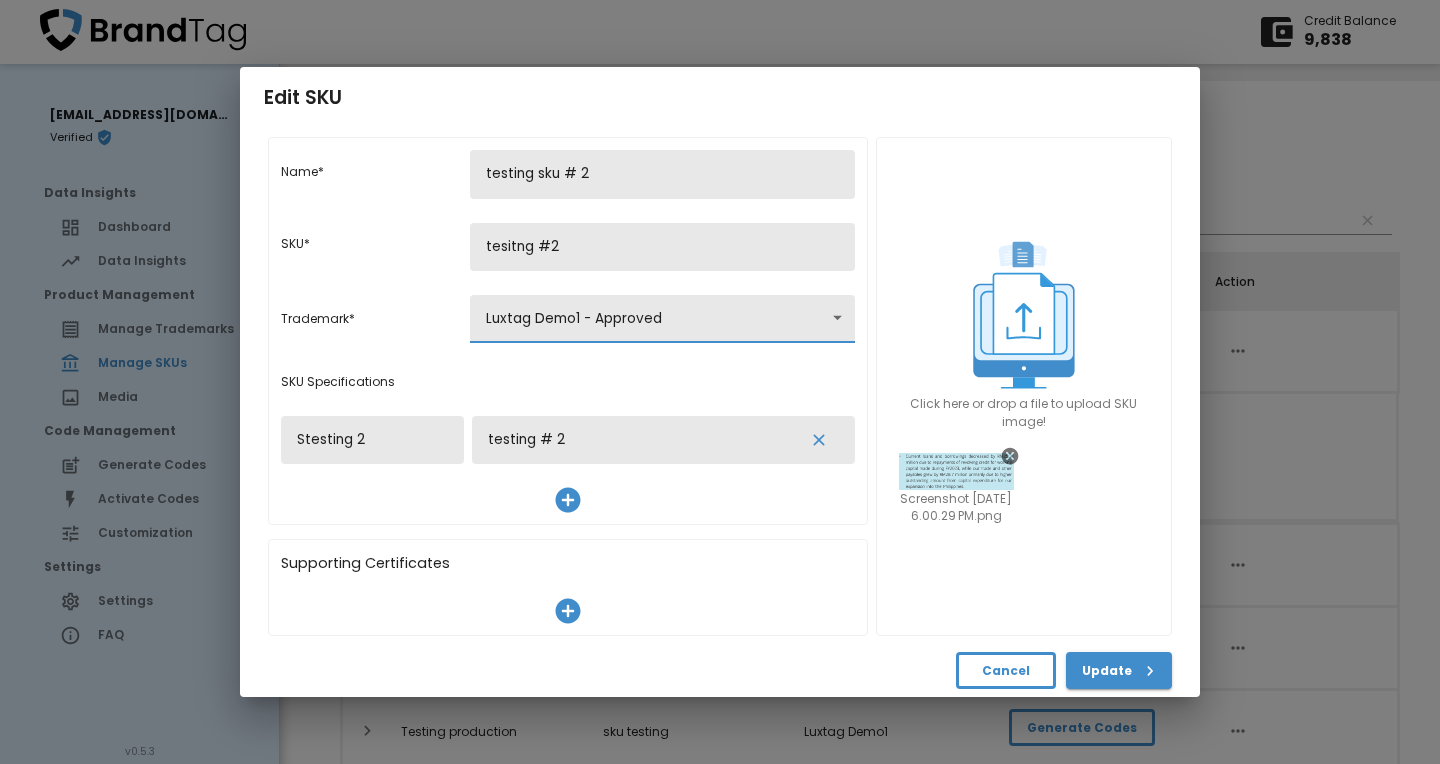 click 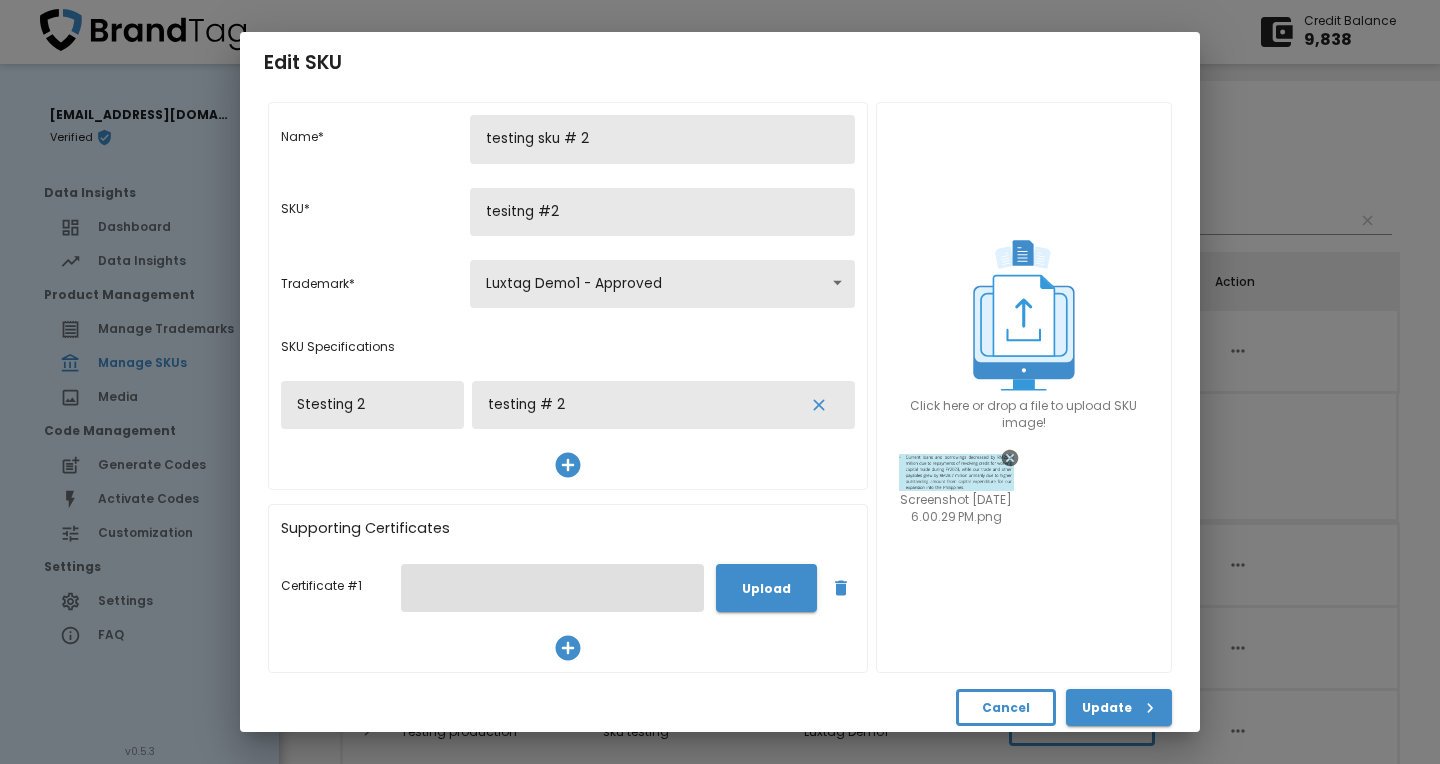 click 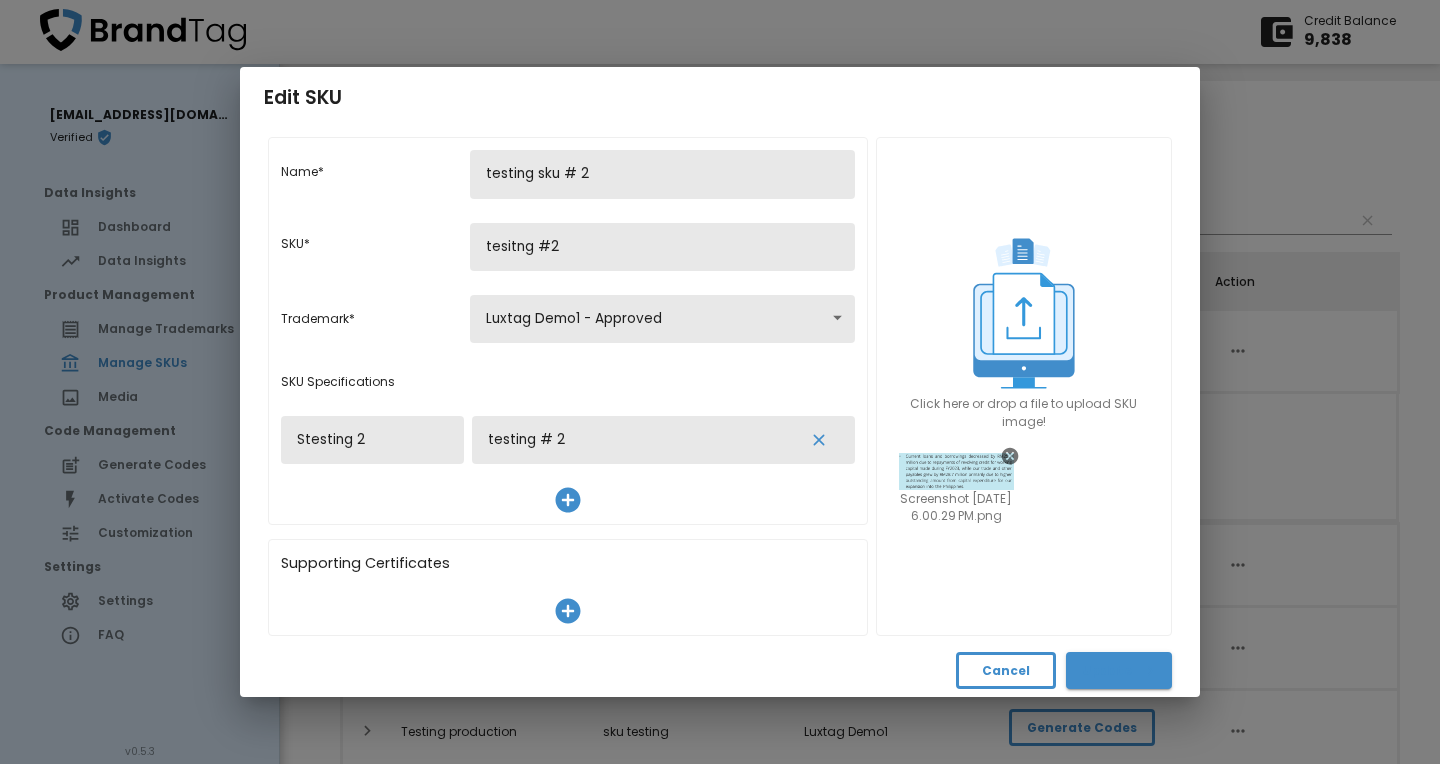click on "Update" at bounding box center (1119, 670) 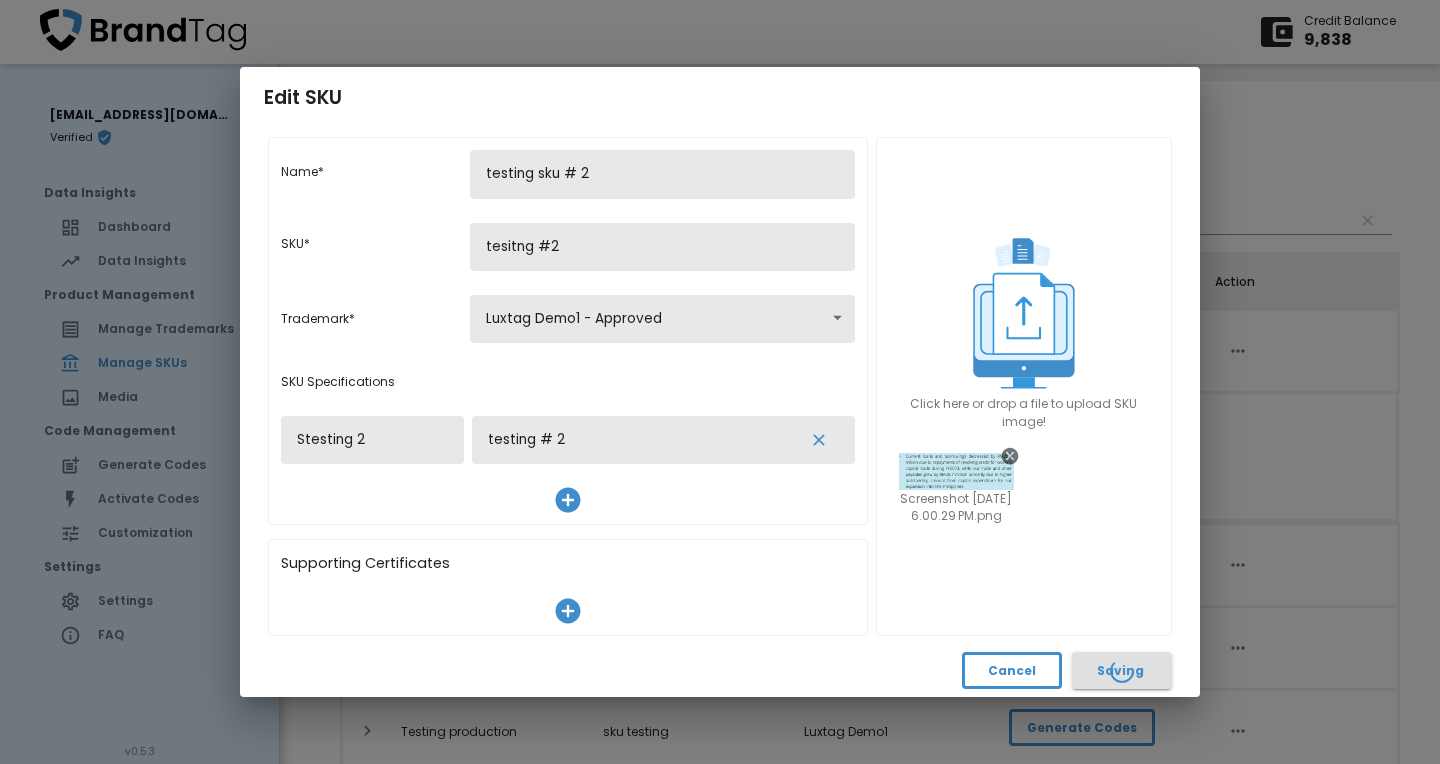 type 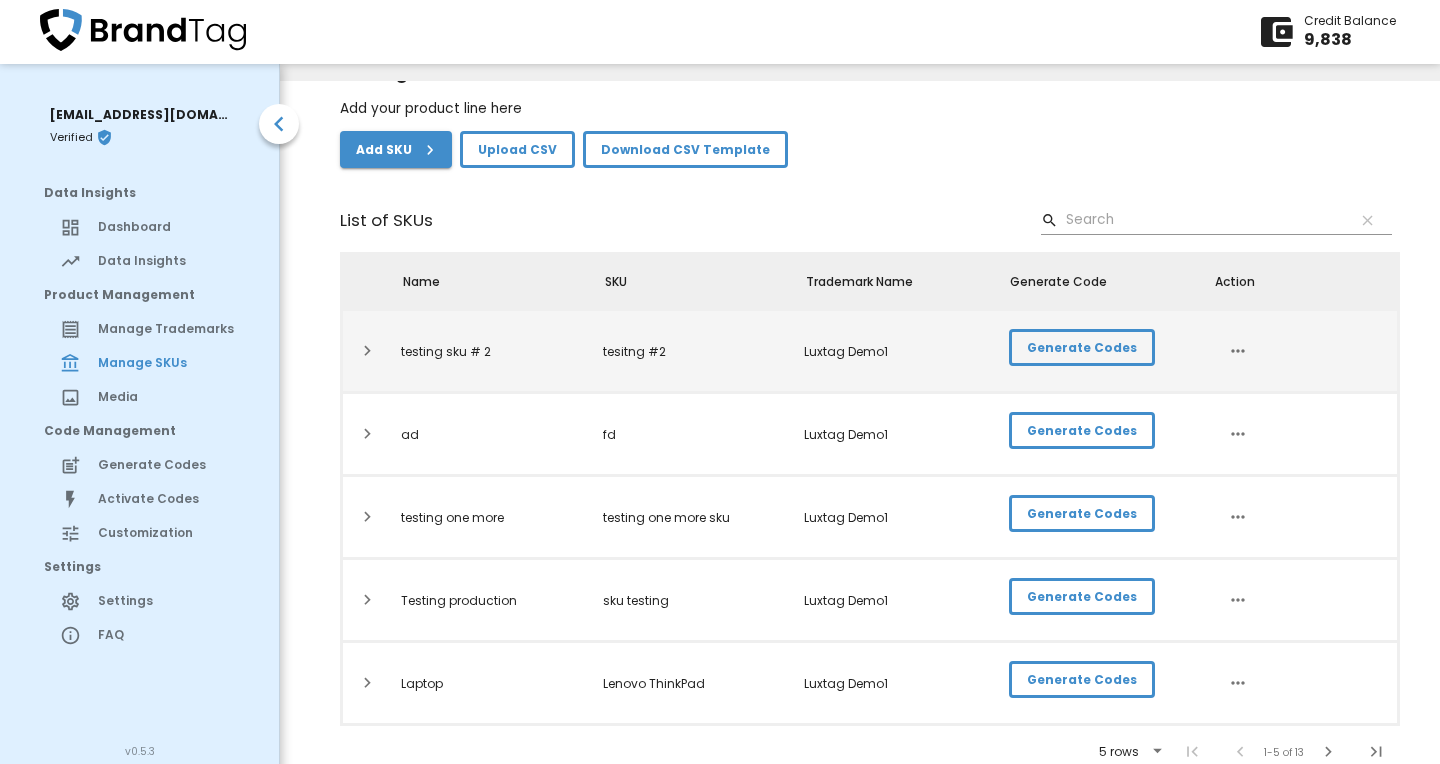 click 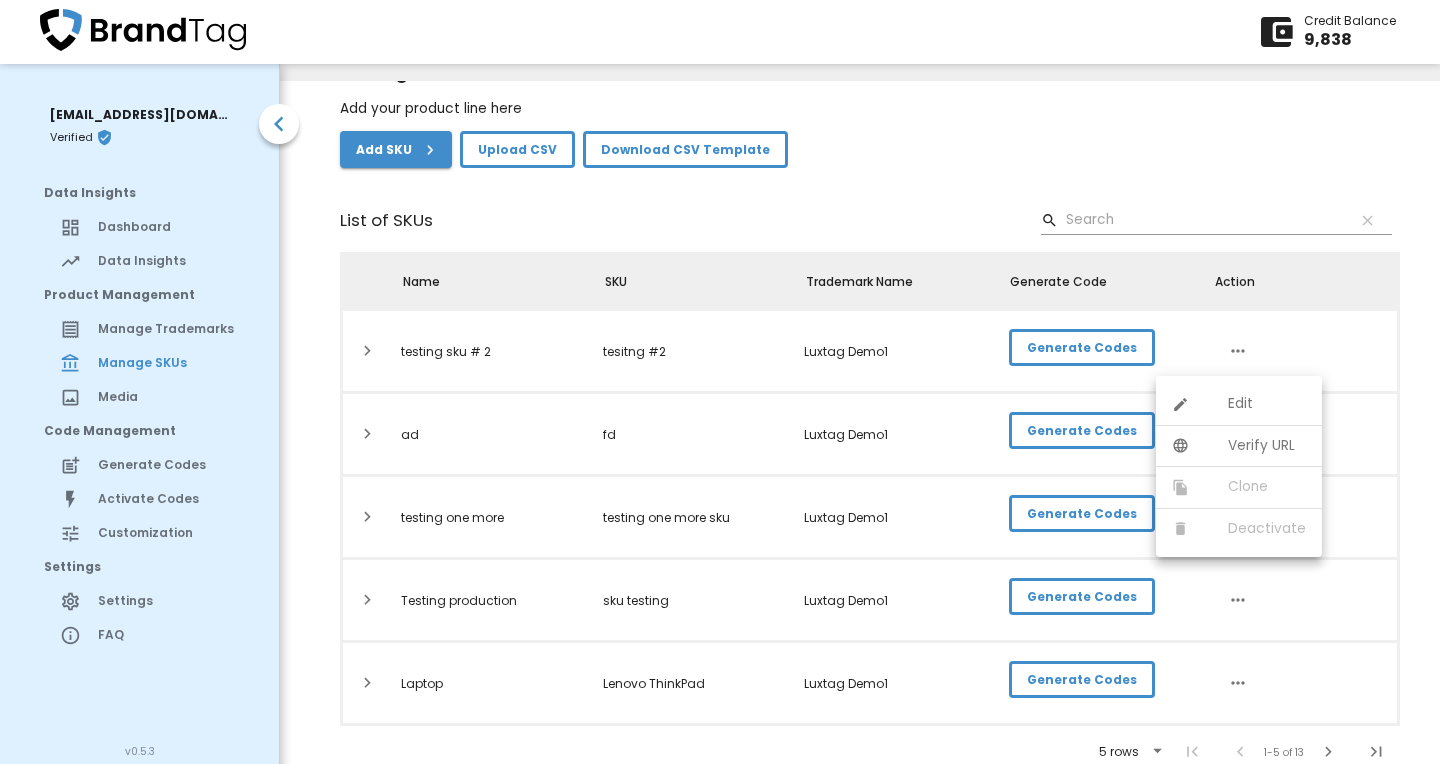 click at bounding box center [1200, 445] 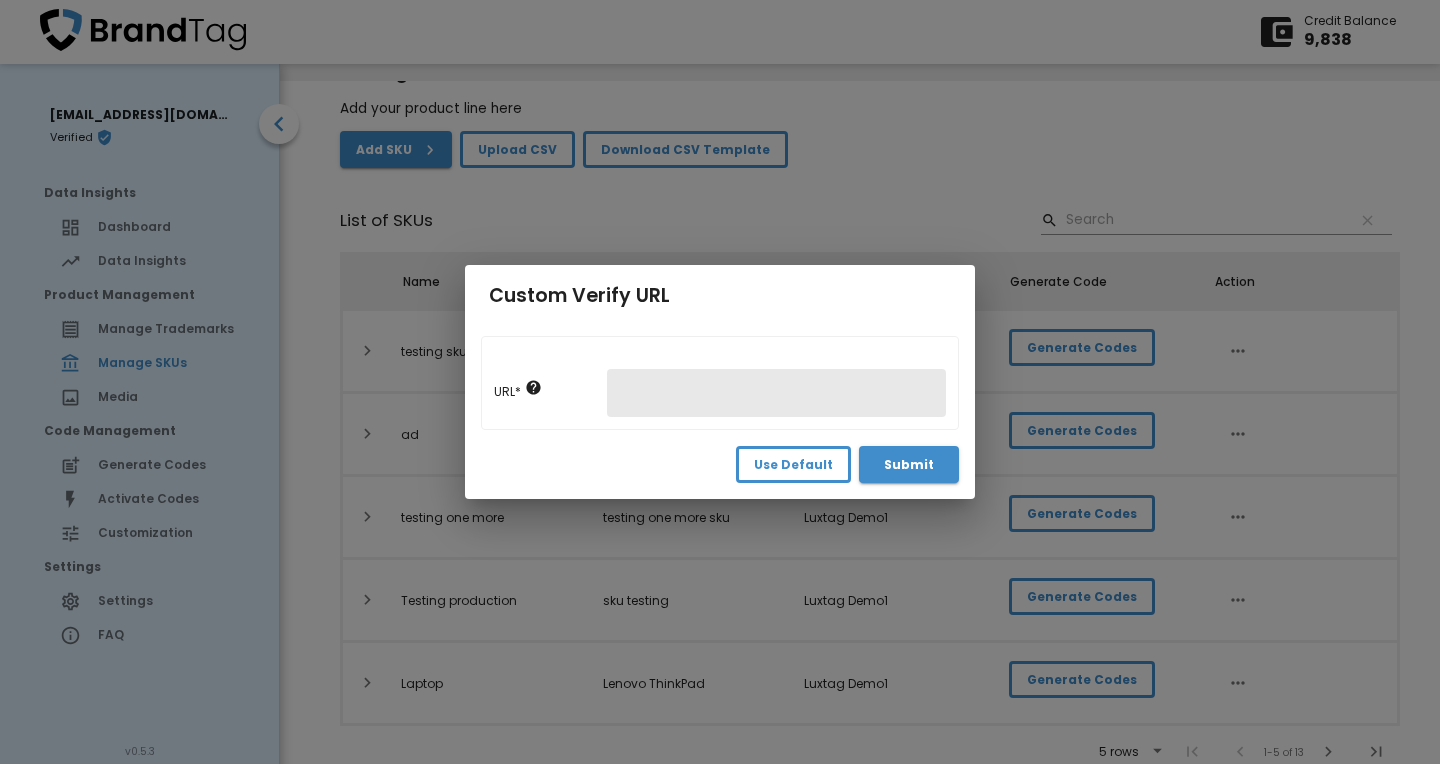 click on "Use Default" at bounding box center [793, 464] 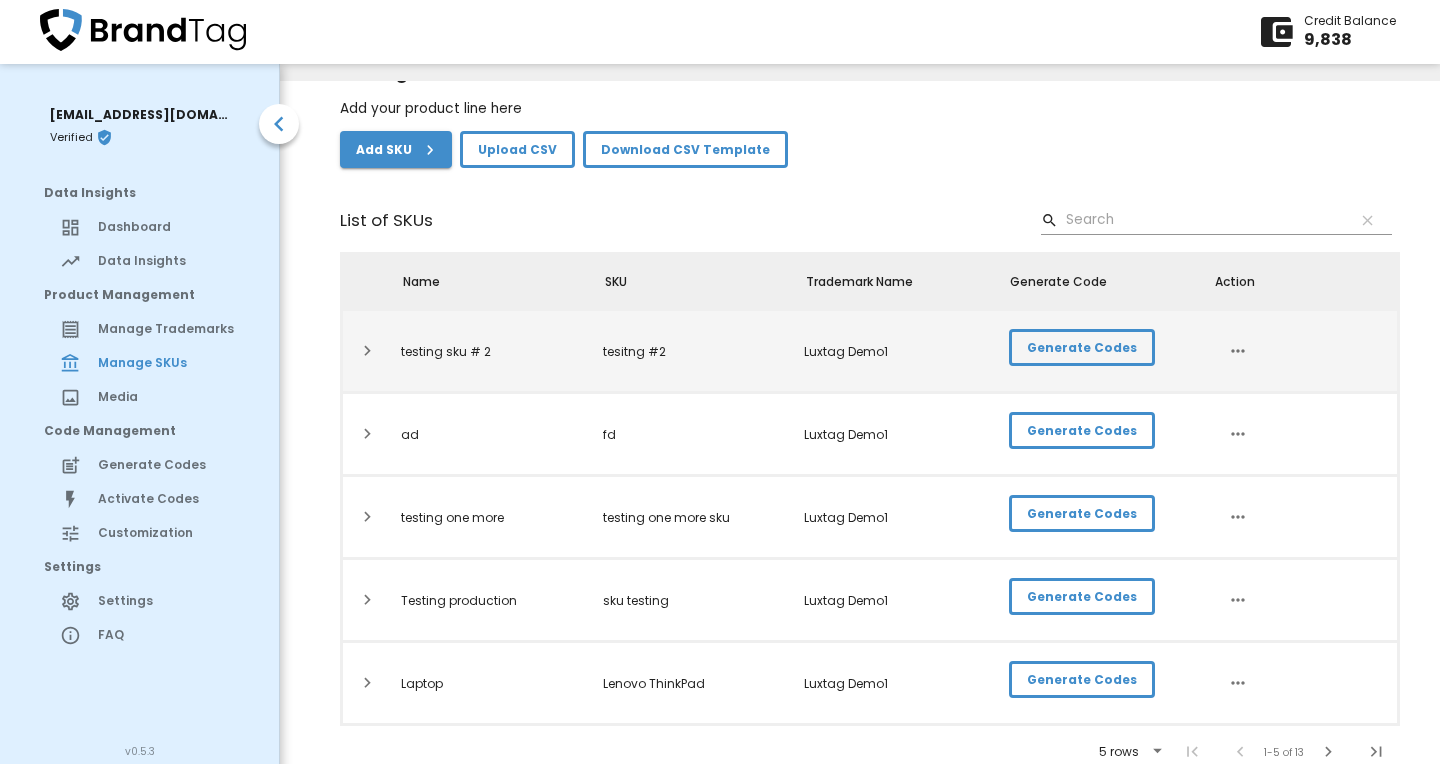 click 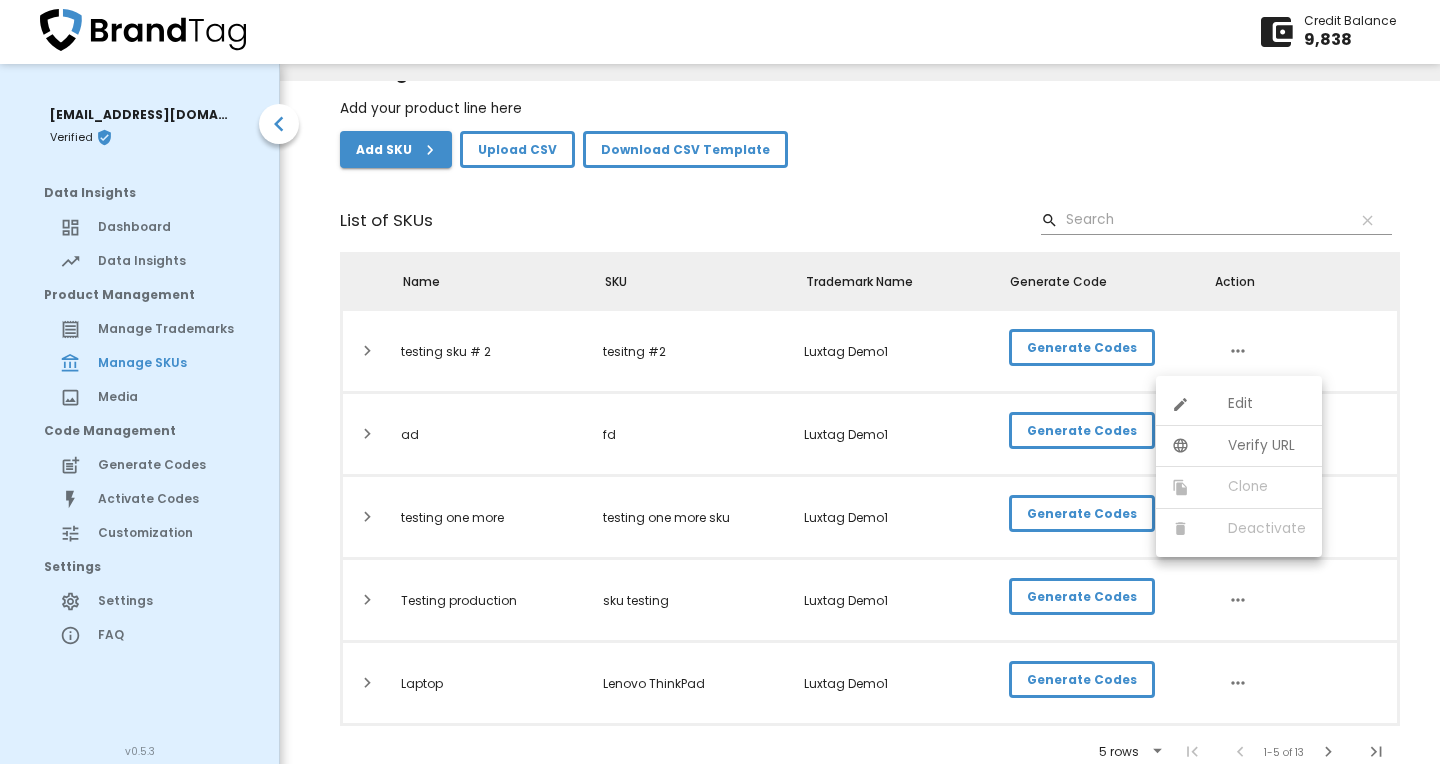 click at bounding box center (1200, 445) 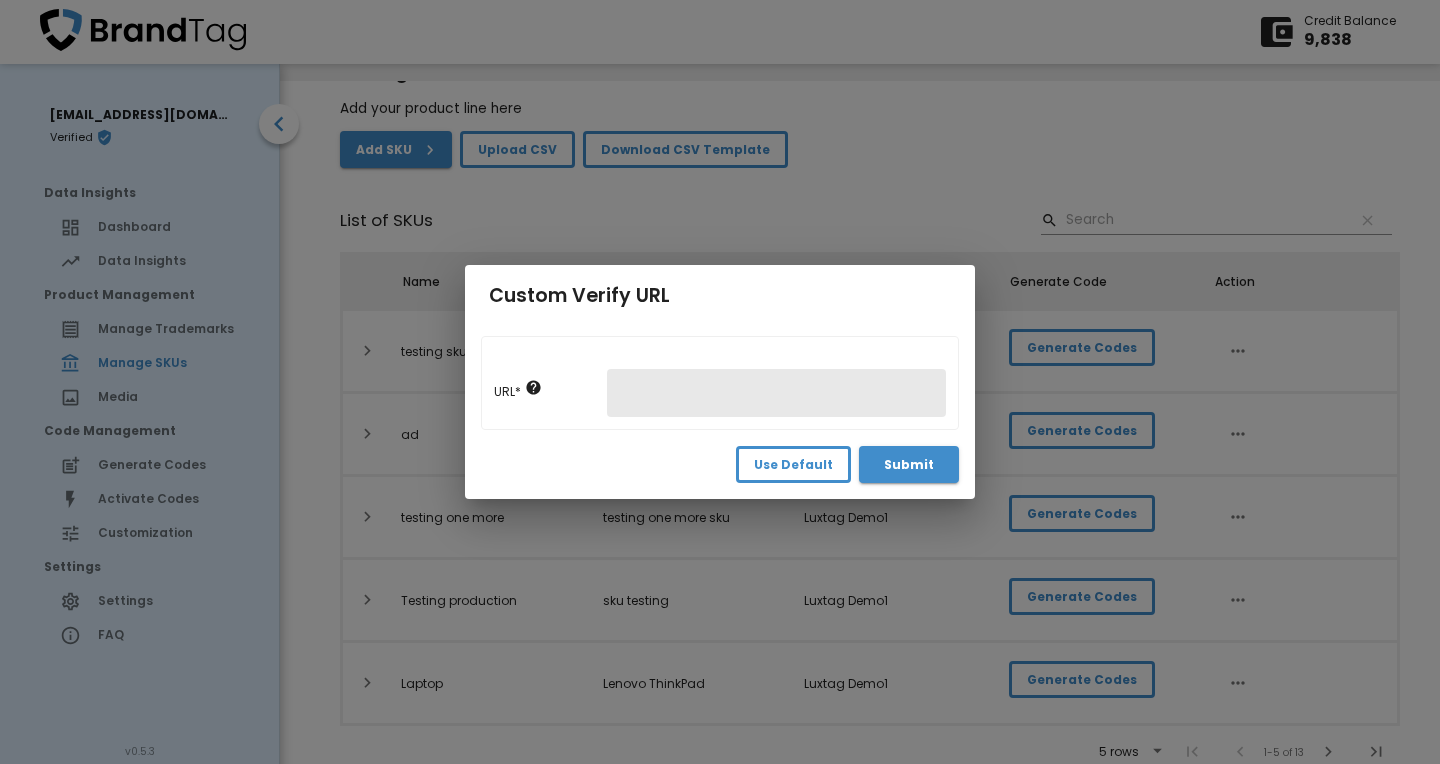 click on "Use Default" at bounding box center [793, 464] 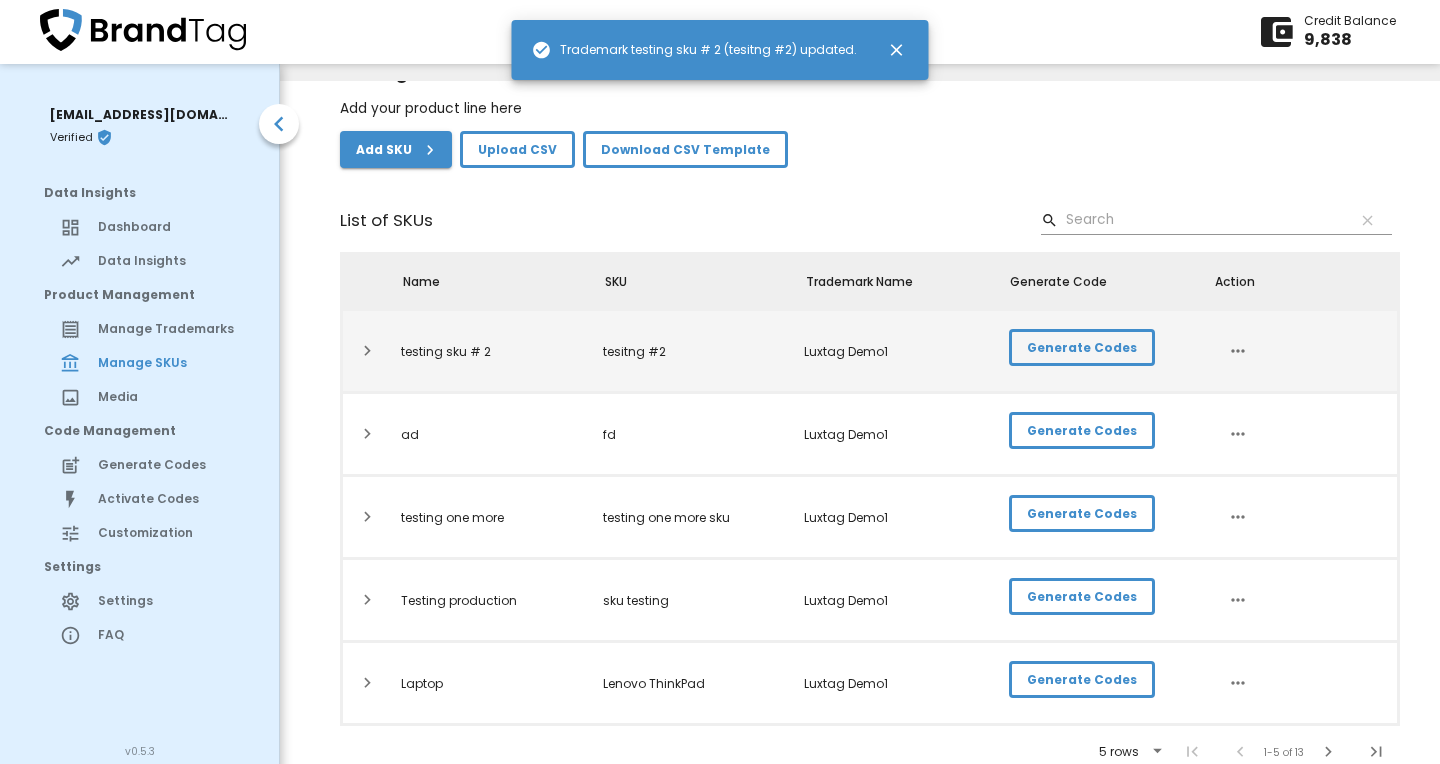 click on "Generate Codes" at bounding box center (1082, 347) 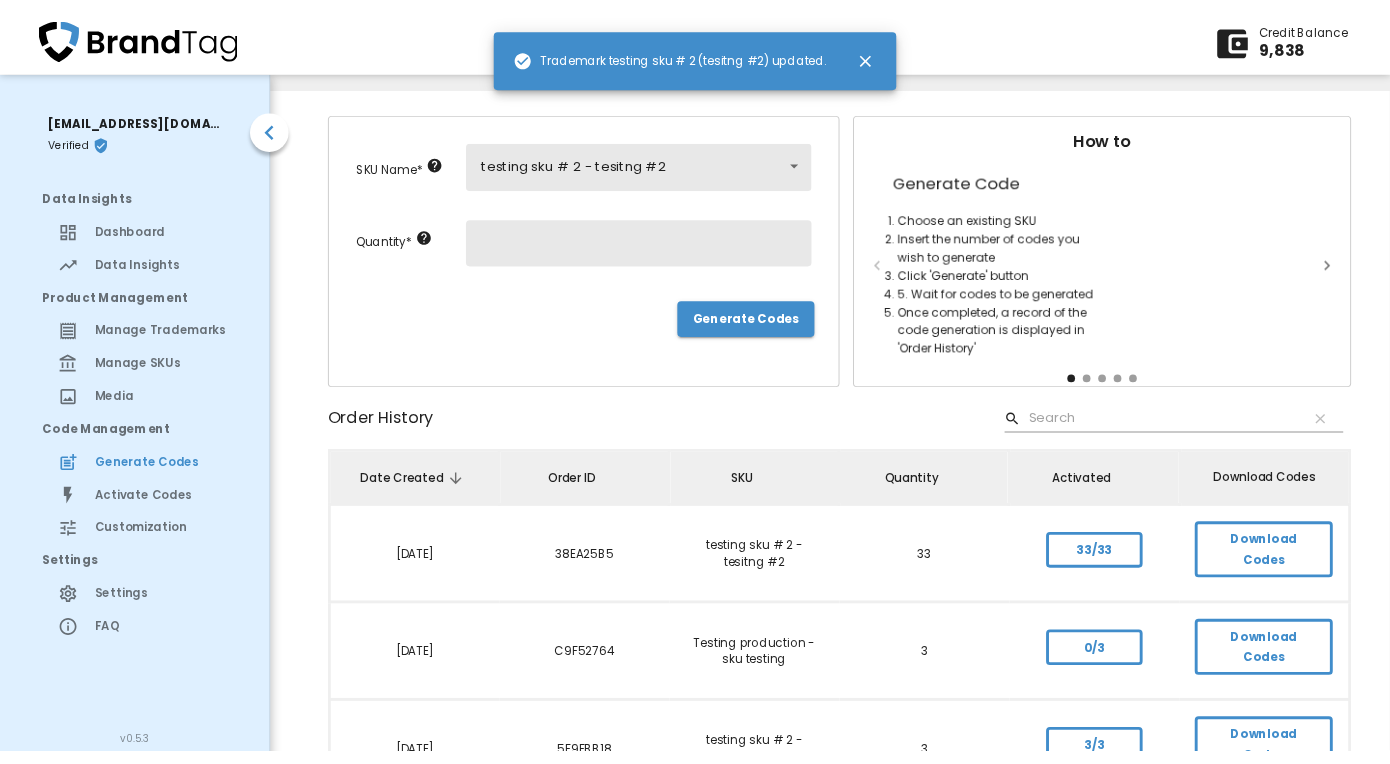 scroll, scrollTop: 0, scrollLeft: 0, axis: both 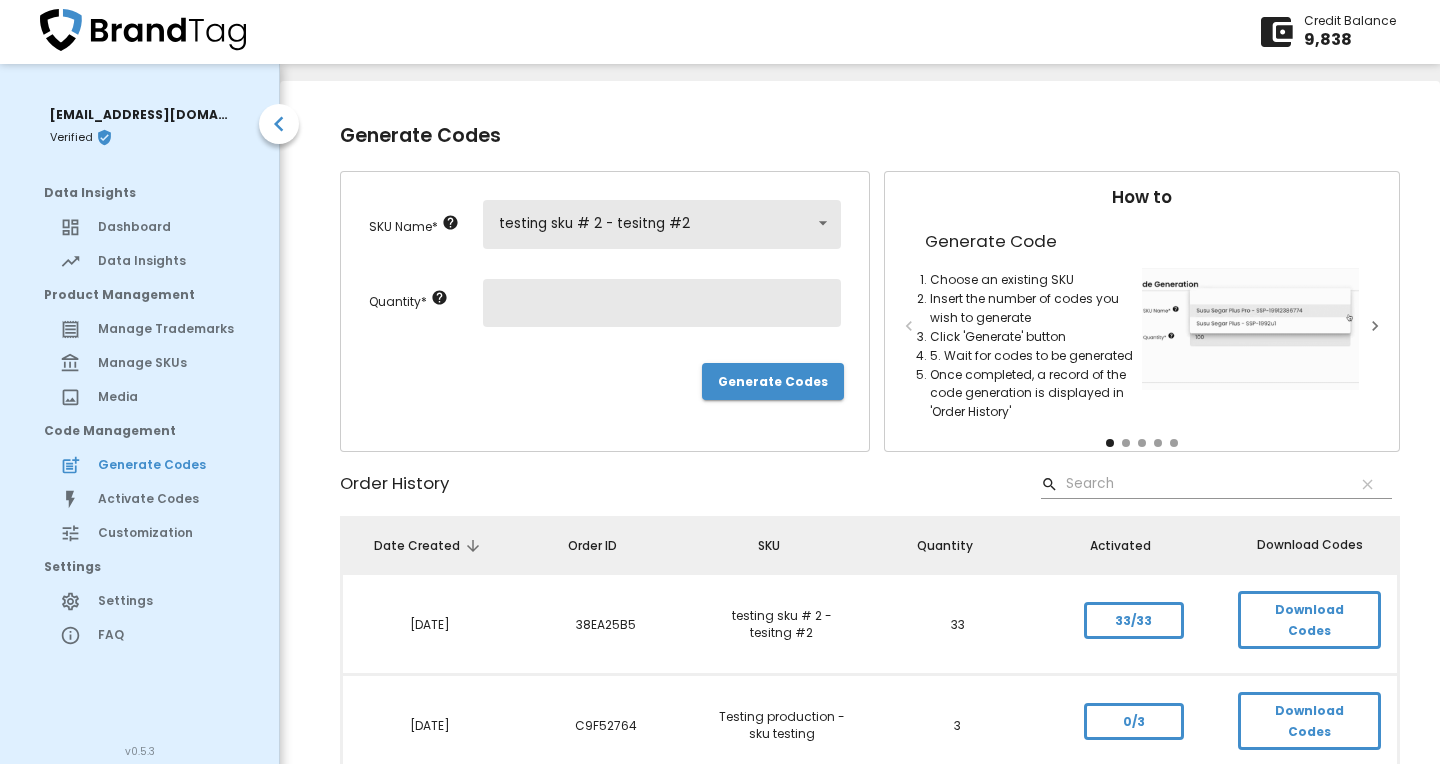 click at bounding box center (662, 303) 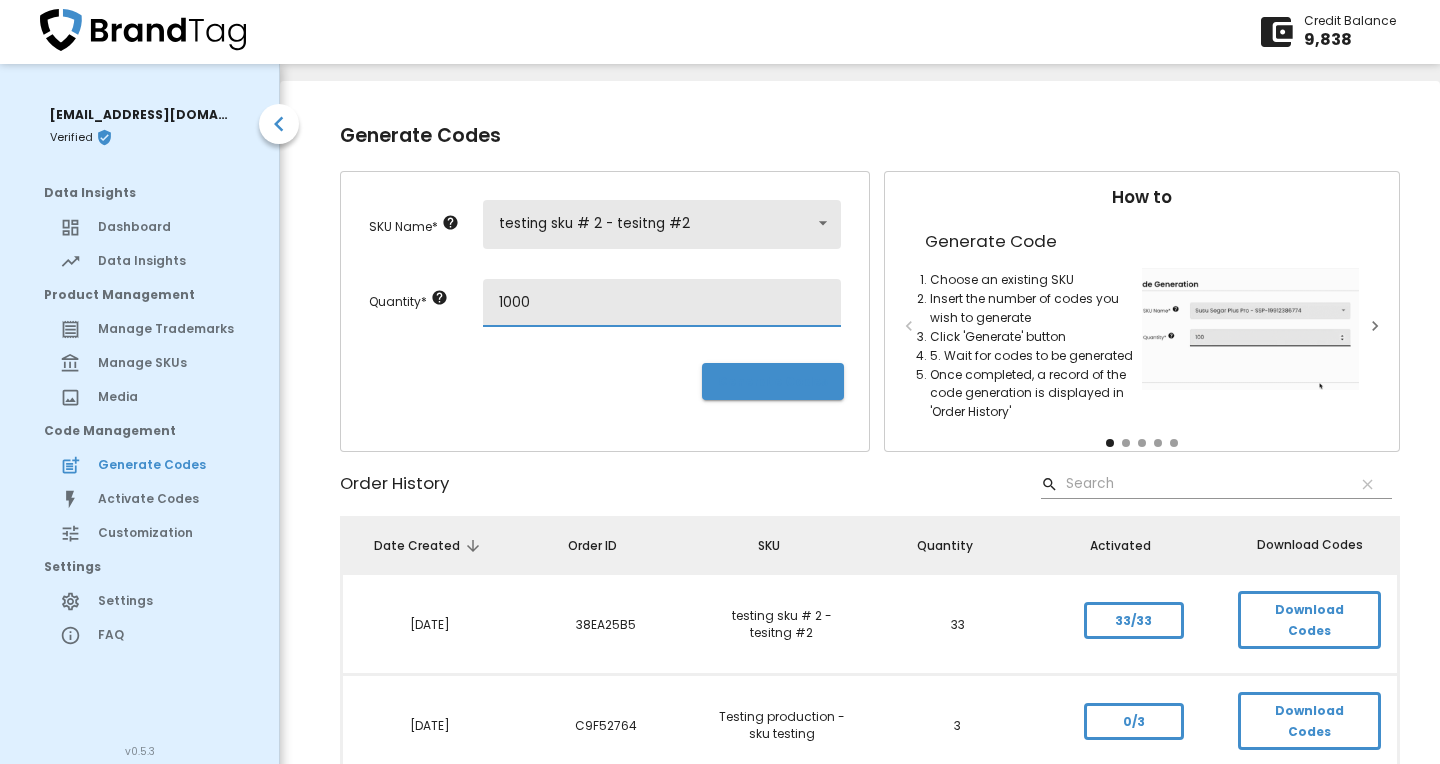 type on "1000" 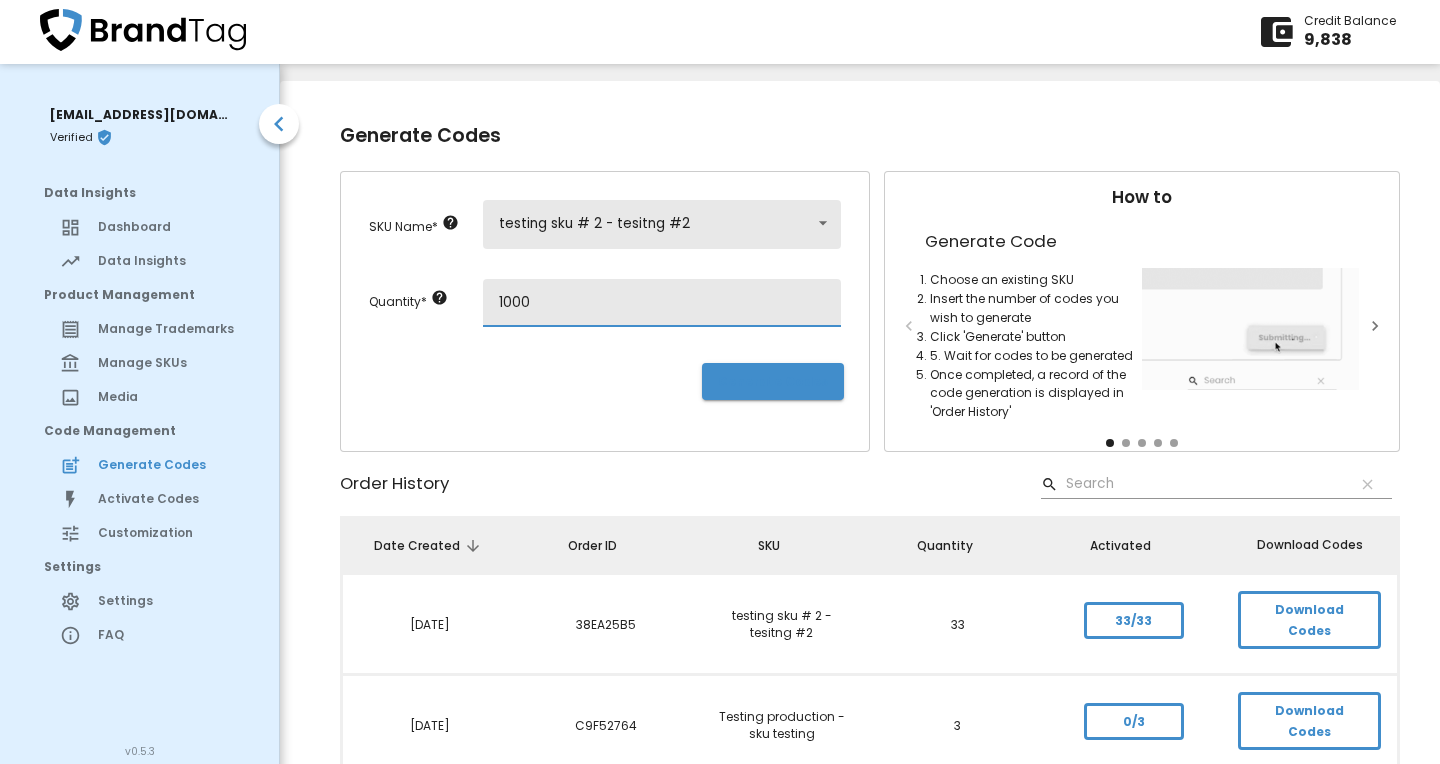 click on "Generate Codes" at bounding box center (773, 381) 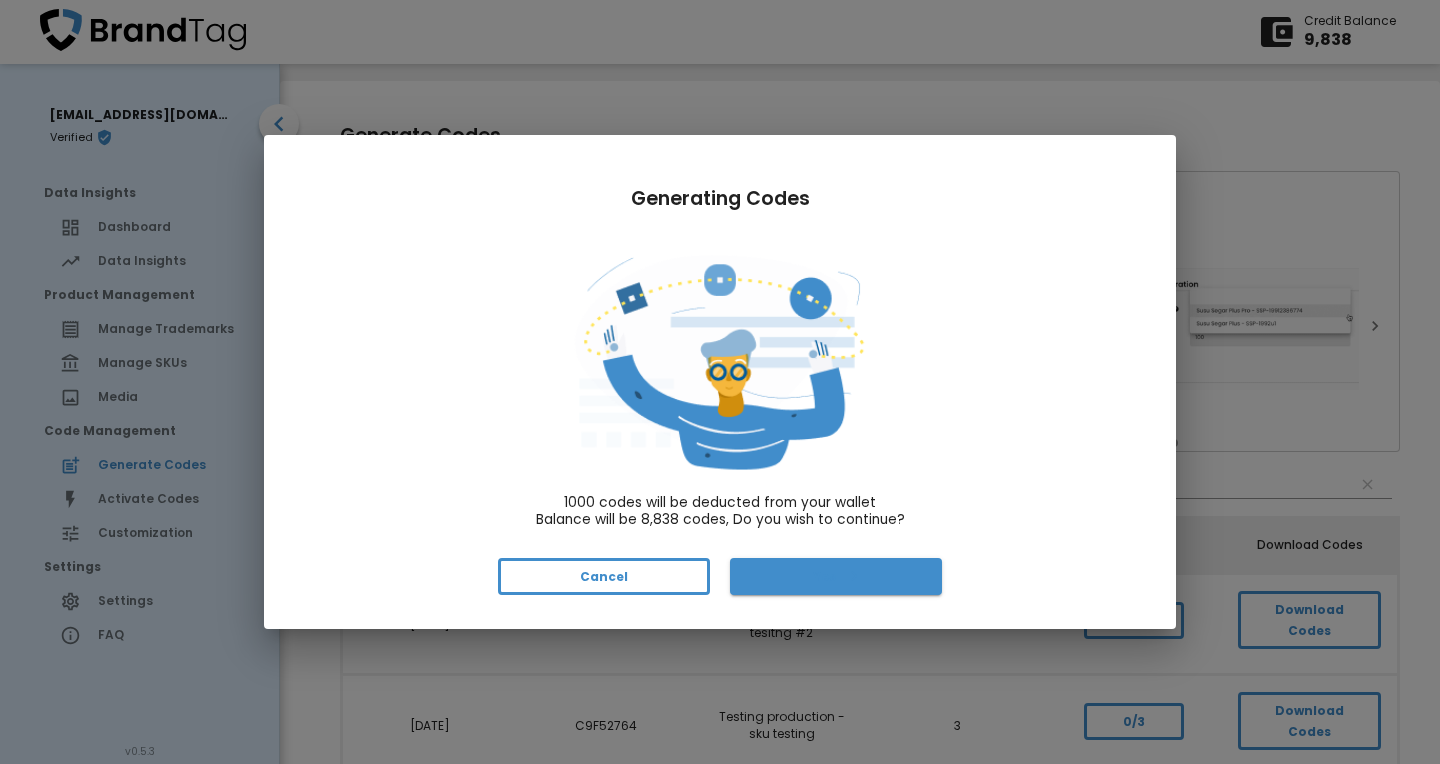 click on "Yes" at bounding box center [836, 576] 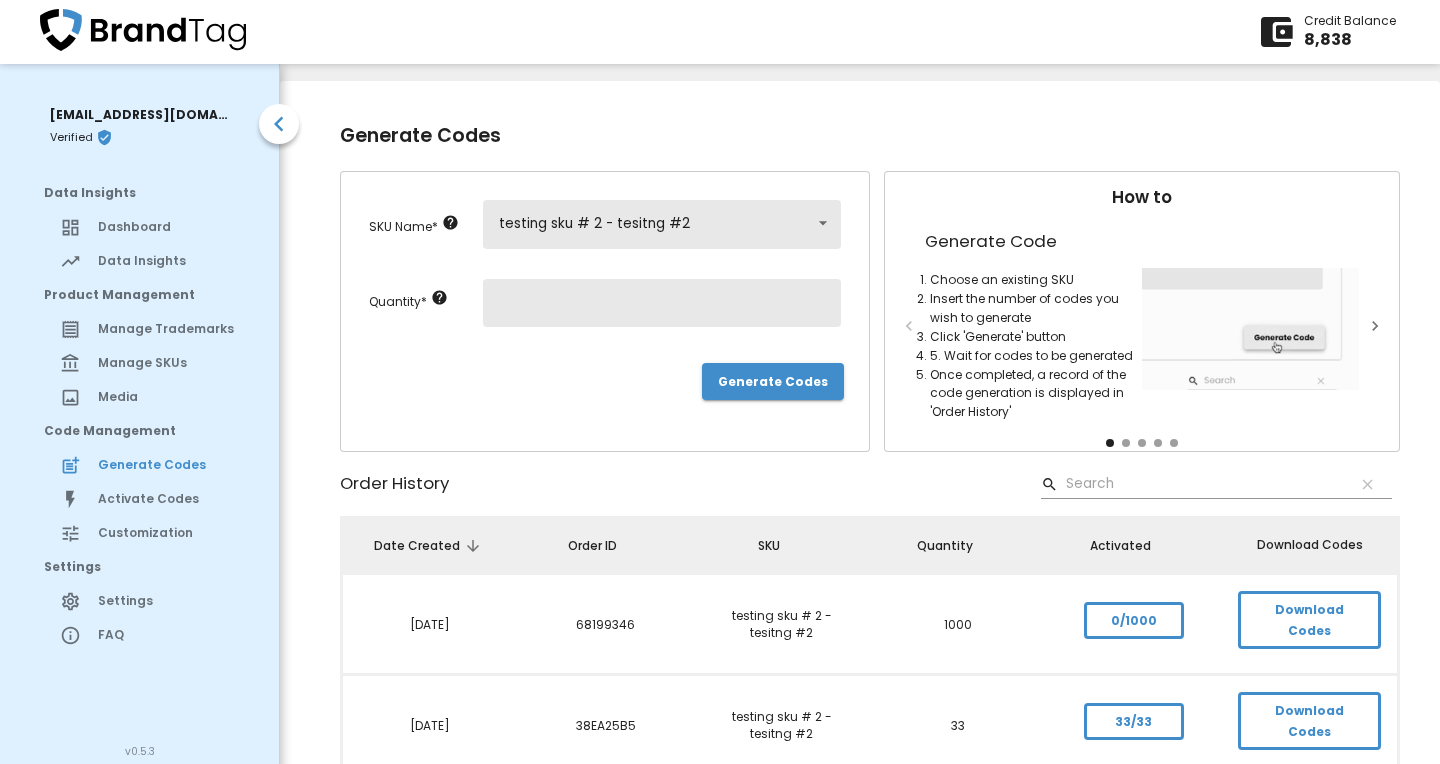 click on "Download Codes" at bounding box center [1309, 620] 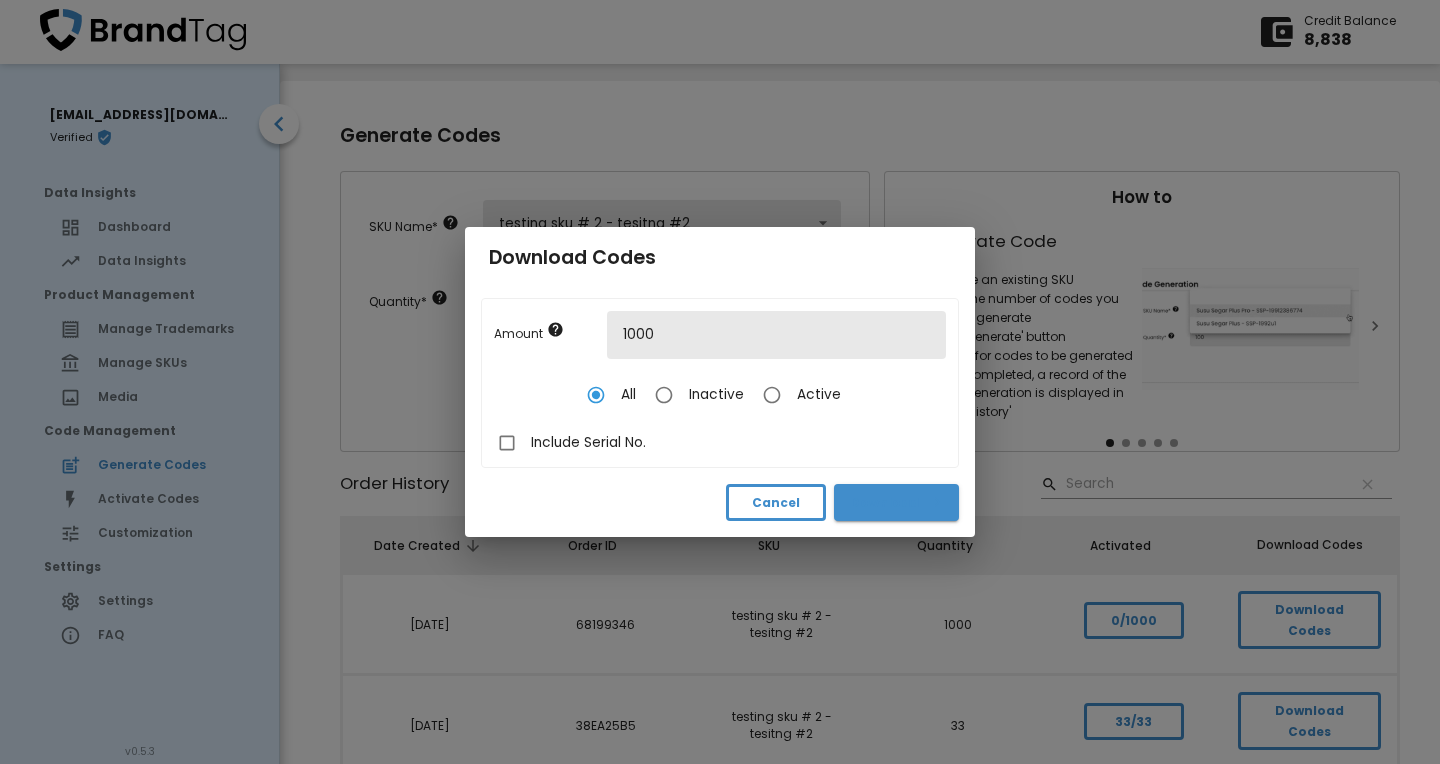 click on "Download" at bounding box center [896, 502] 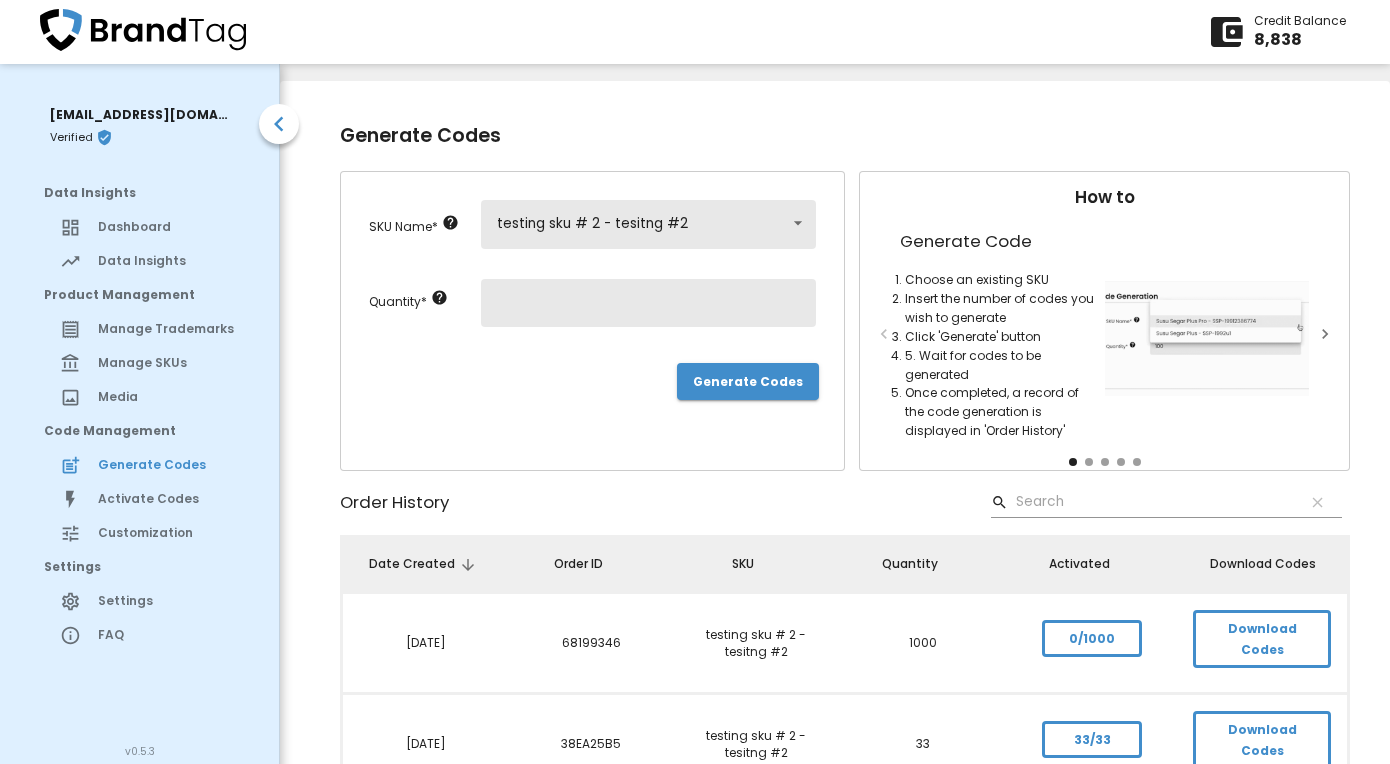 click on "Credit Balance 8,838" at bounding box center (695, 32) 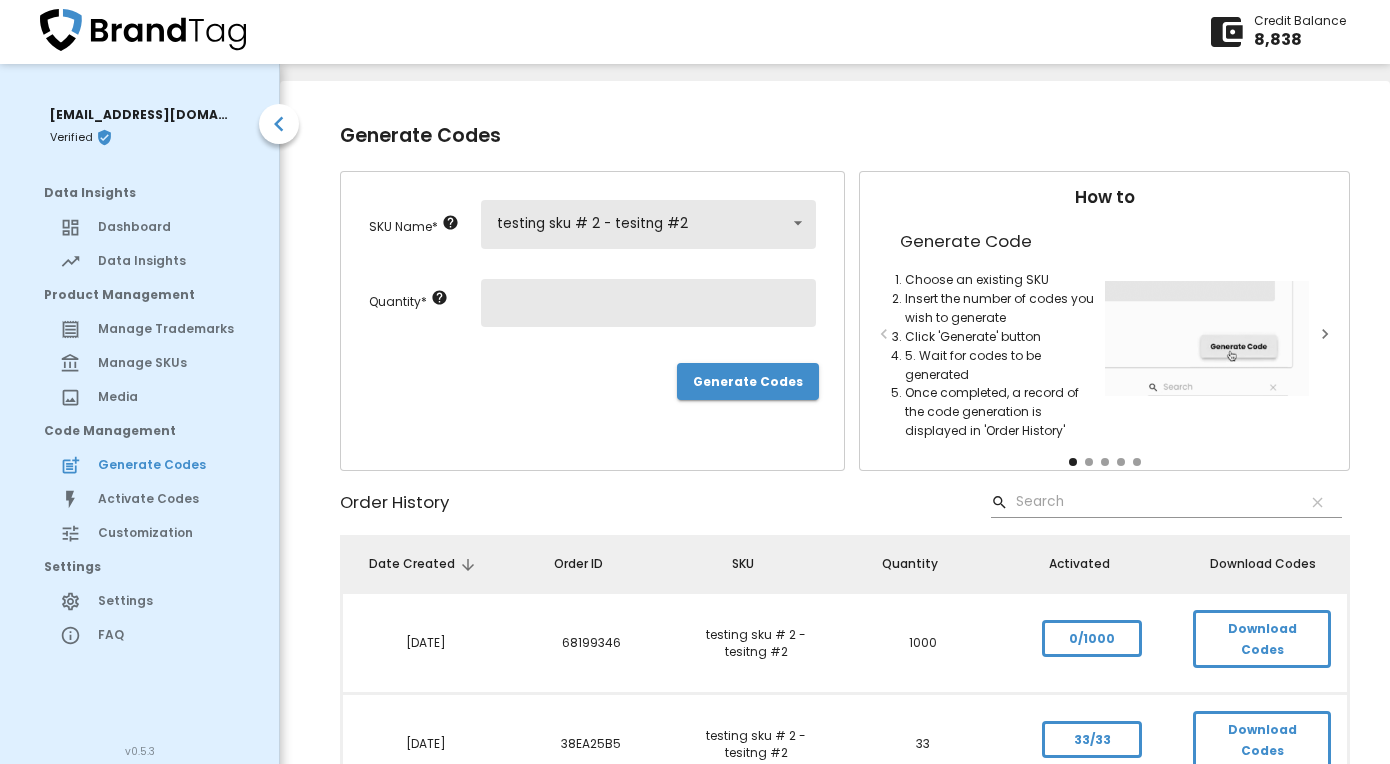 click on "Data Insights" at bounding box center [170, 261] 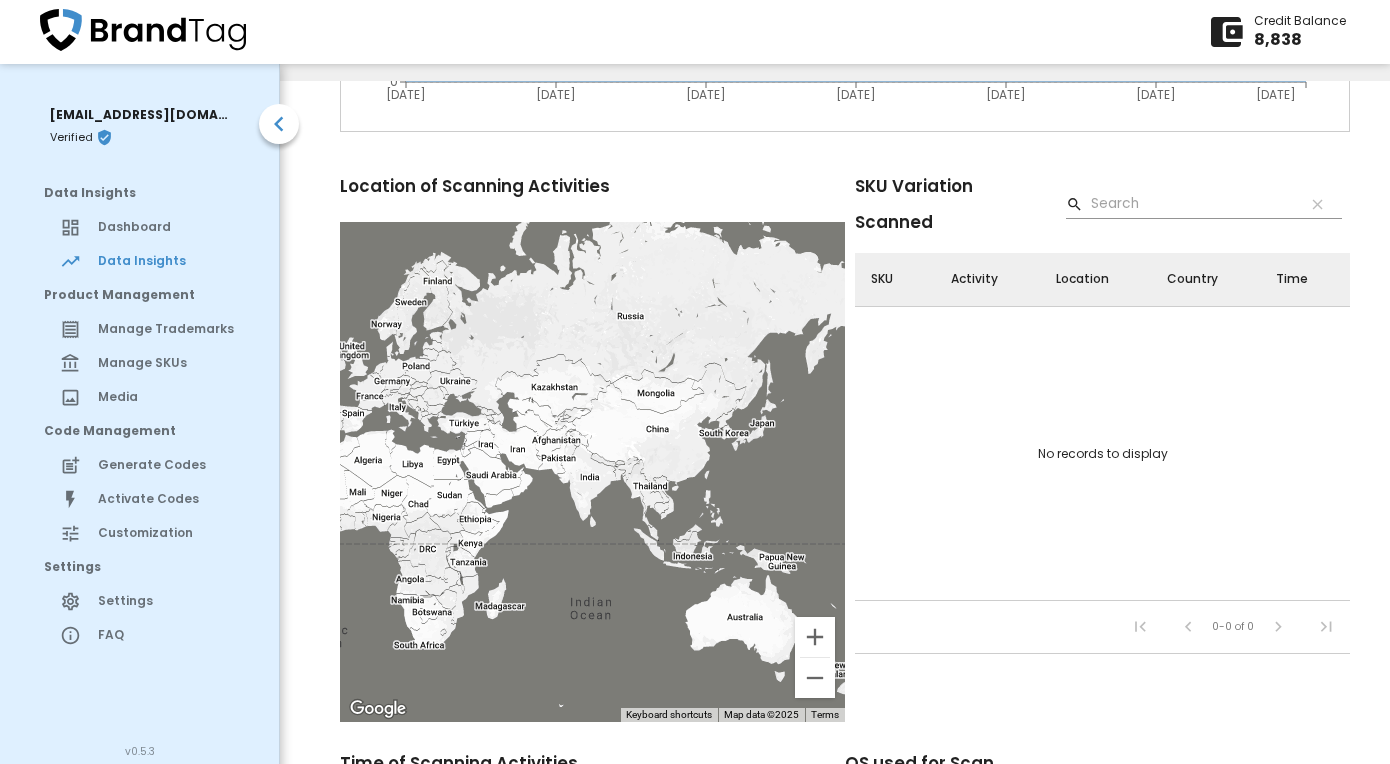 scroll, scrollTop: 951, scrollLeft: 0, axis: vertical 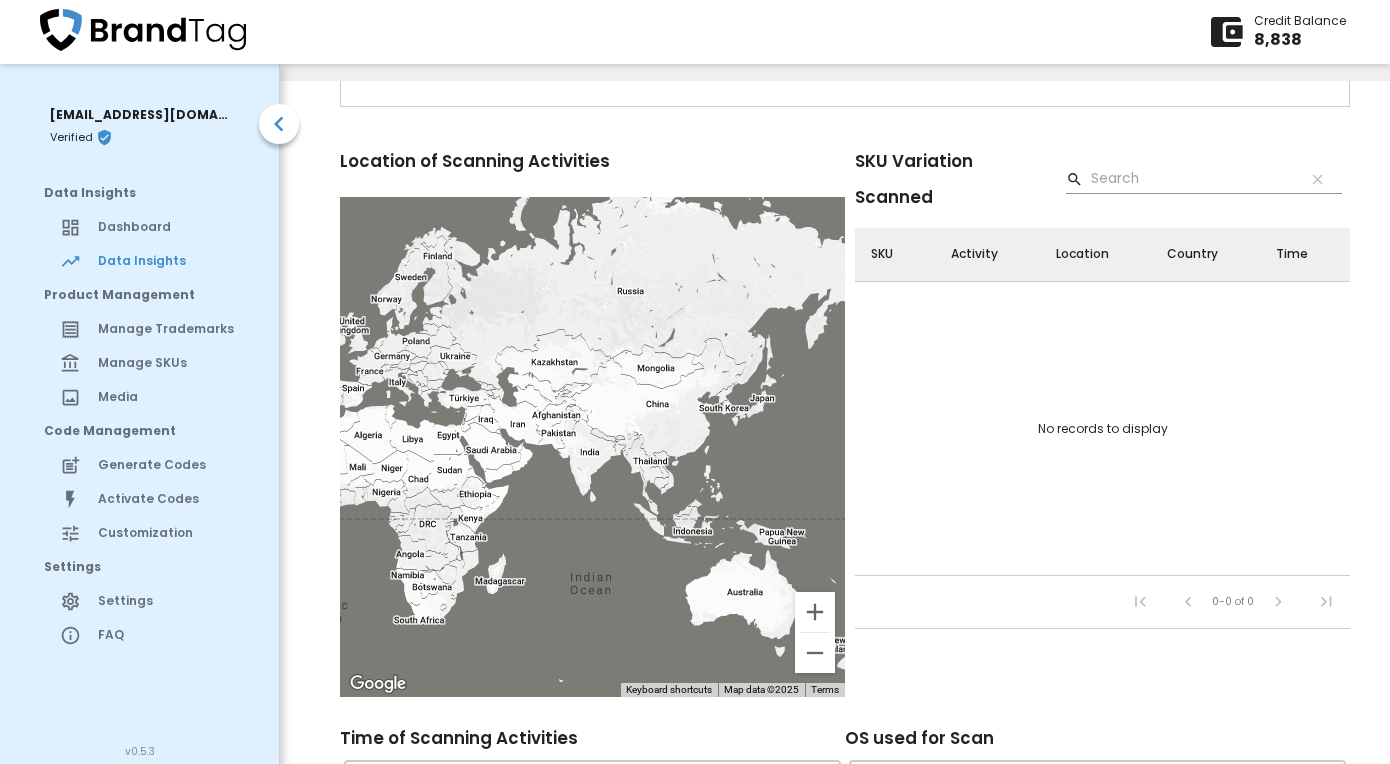 click on "Manage SKUs" at bounding box center (170, 363) 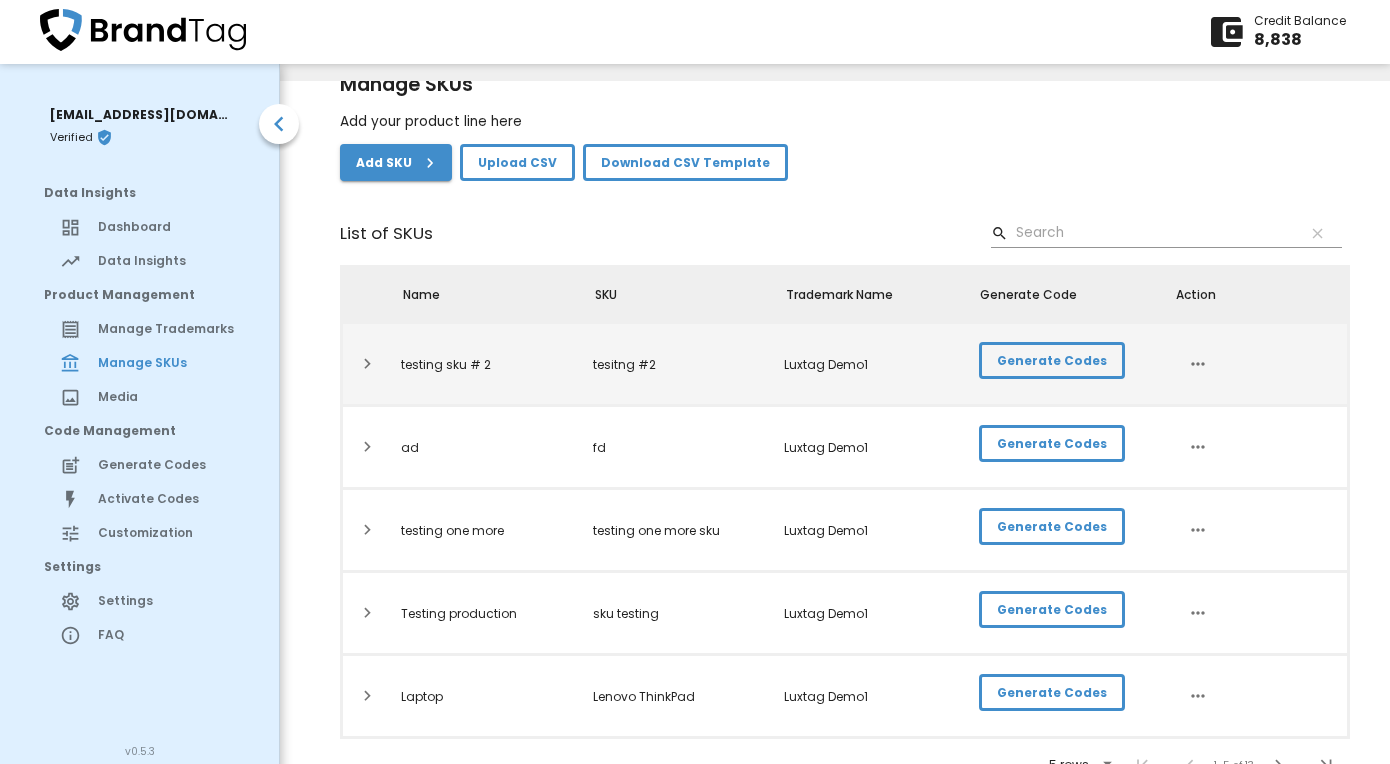 scroll, scrollTop: 70, scrollLeft: 0, axis: vertical 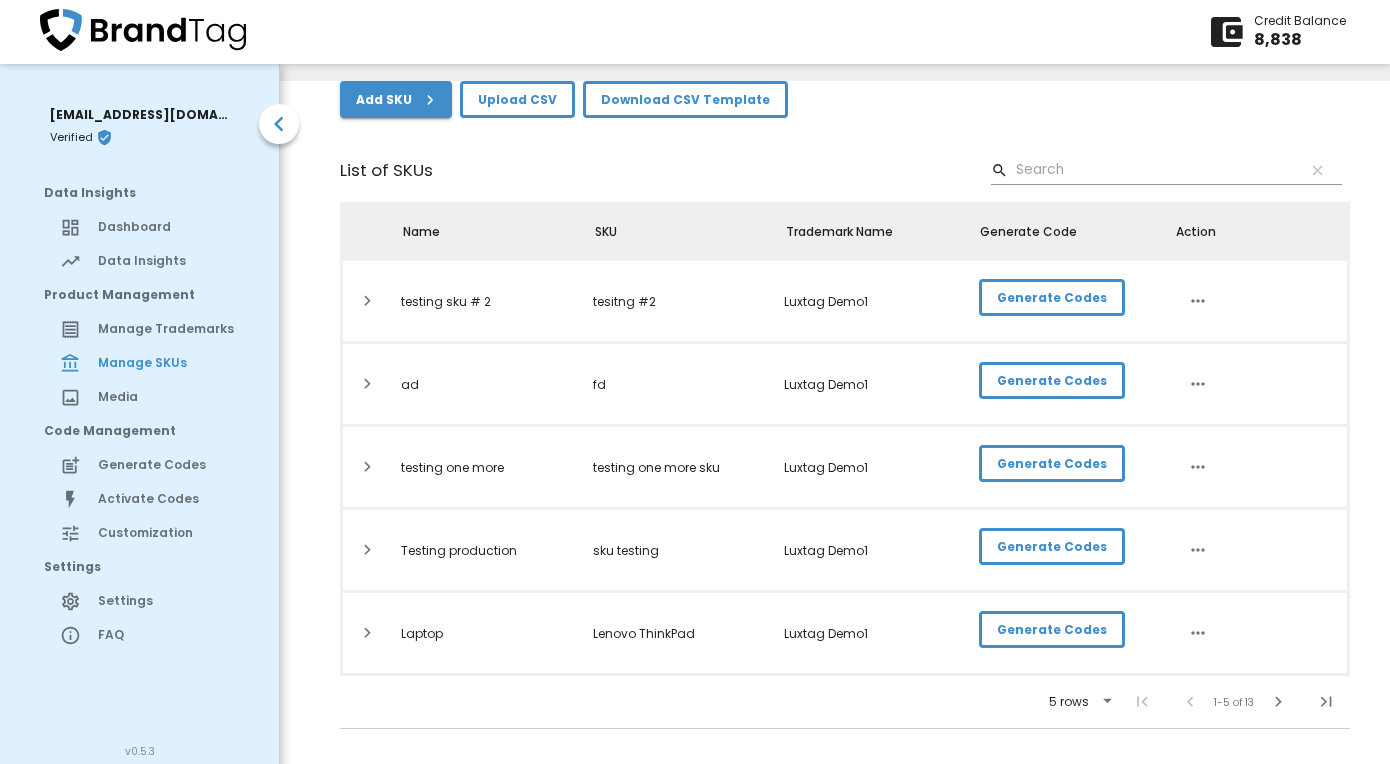 click on "Media" at bounding box center [170, 397] 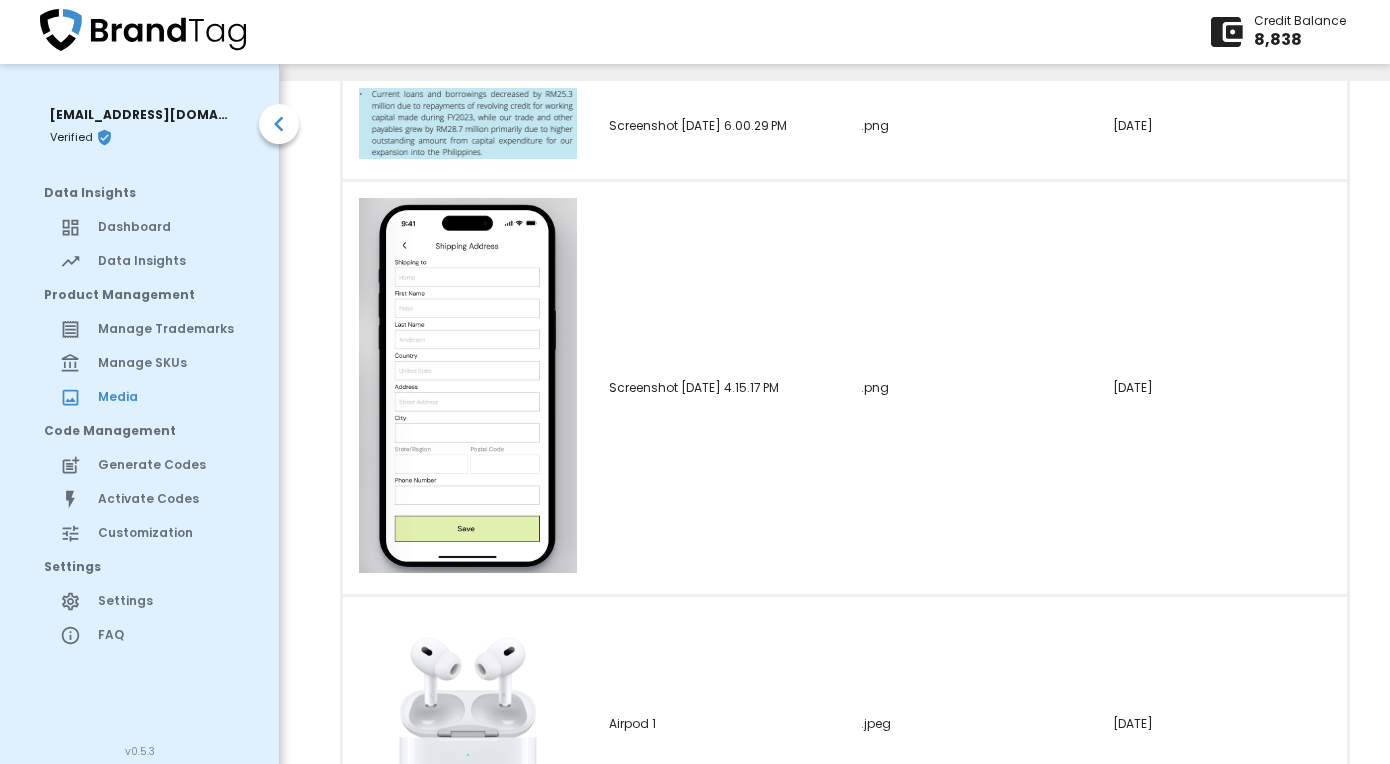 scroll, scrollTop: 294, scrollLeft: 0, axis: vertical 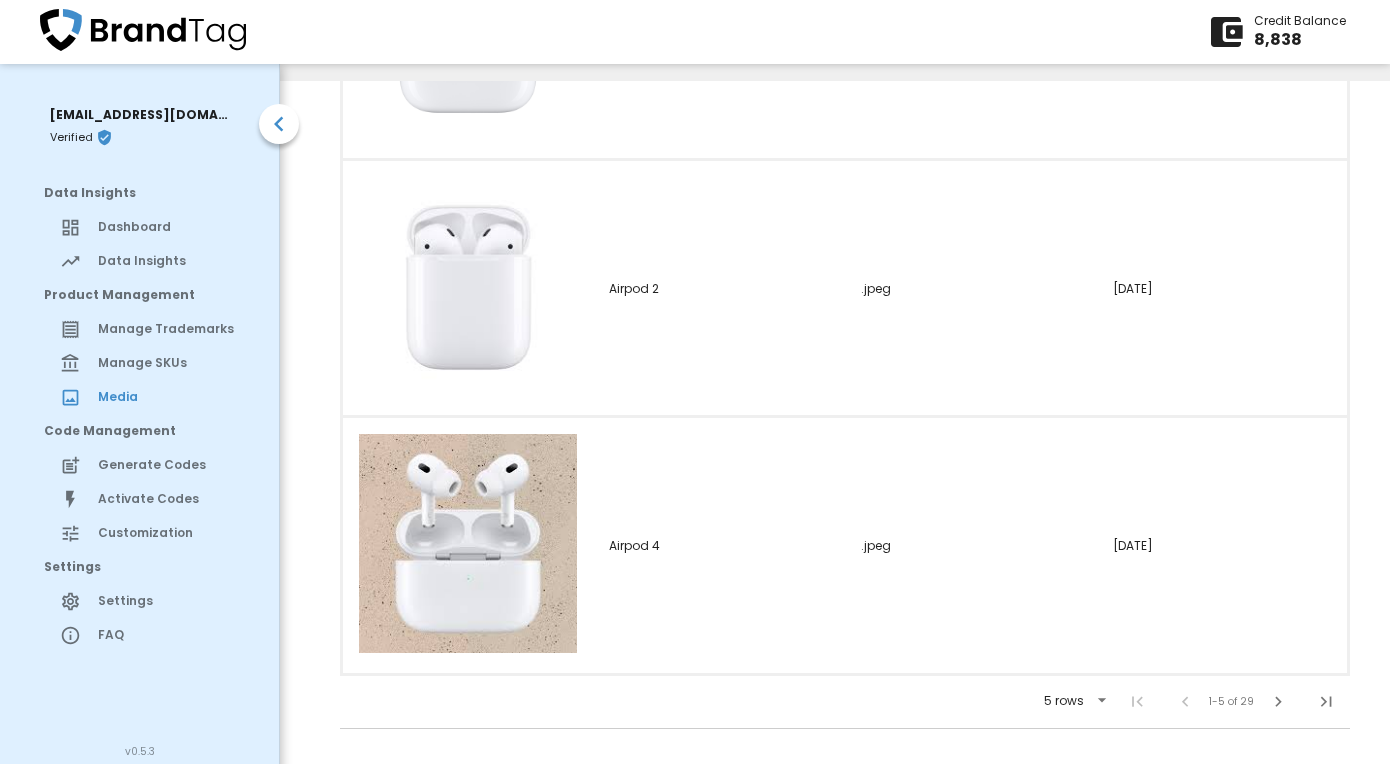 click on "Customization" at bounding box center (170, 533) 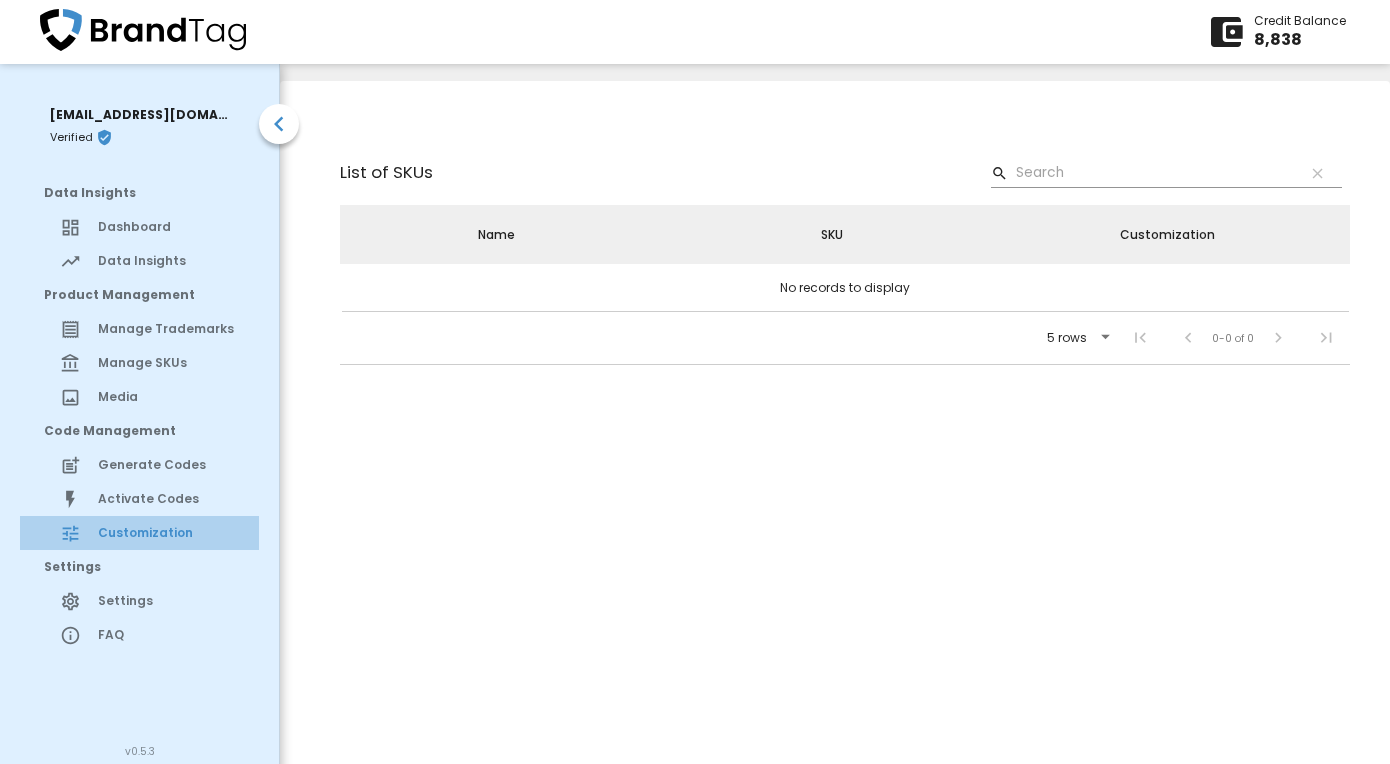 scroll, scrollTop: 0, scrollLeft: 0, axis: both 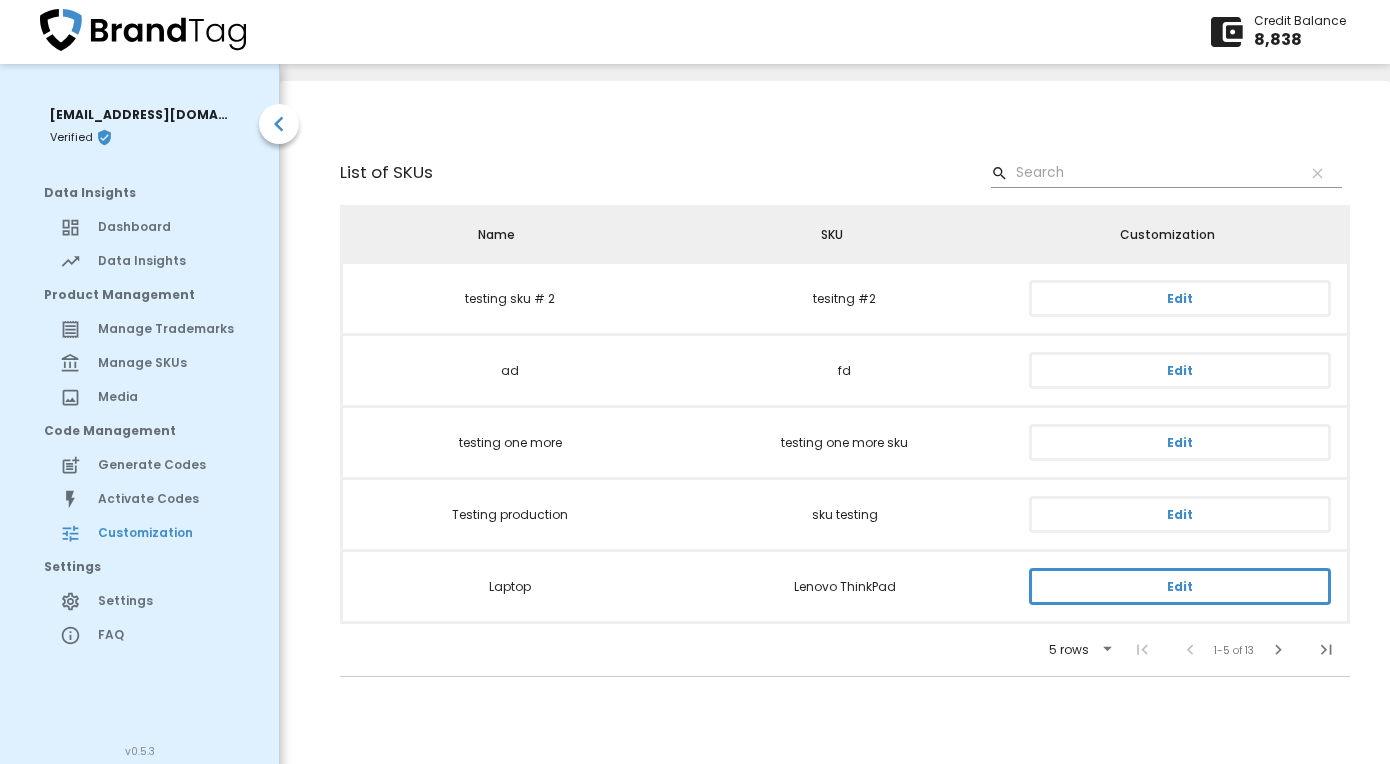 click on "Edit" at bounding box center [1180, 586] 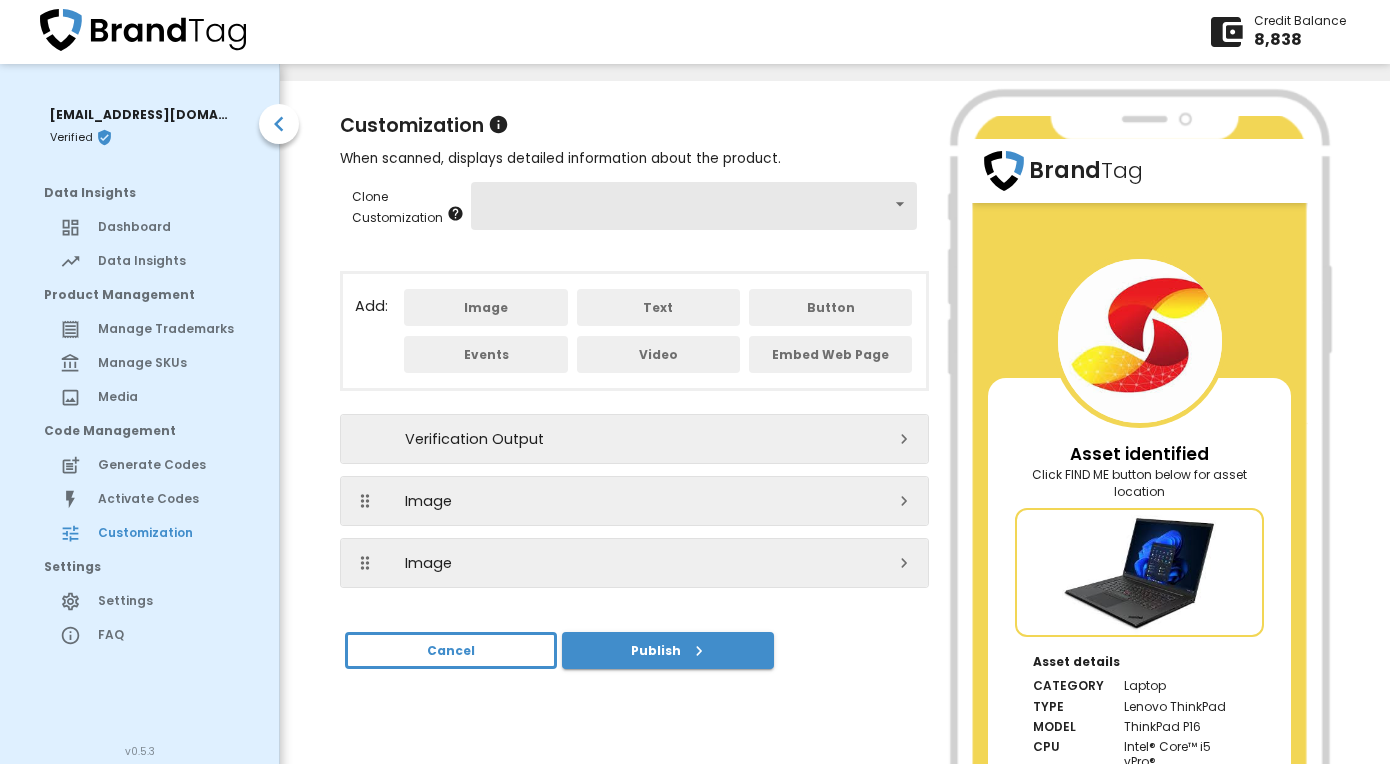 scroll, scrollTop: 52, scrollLeft: 0, axis: vertical 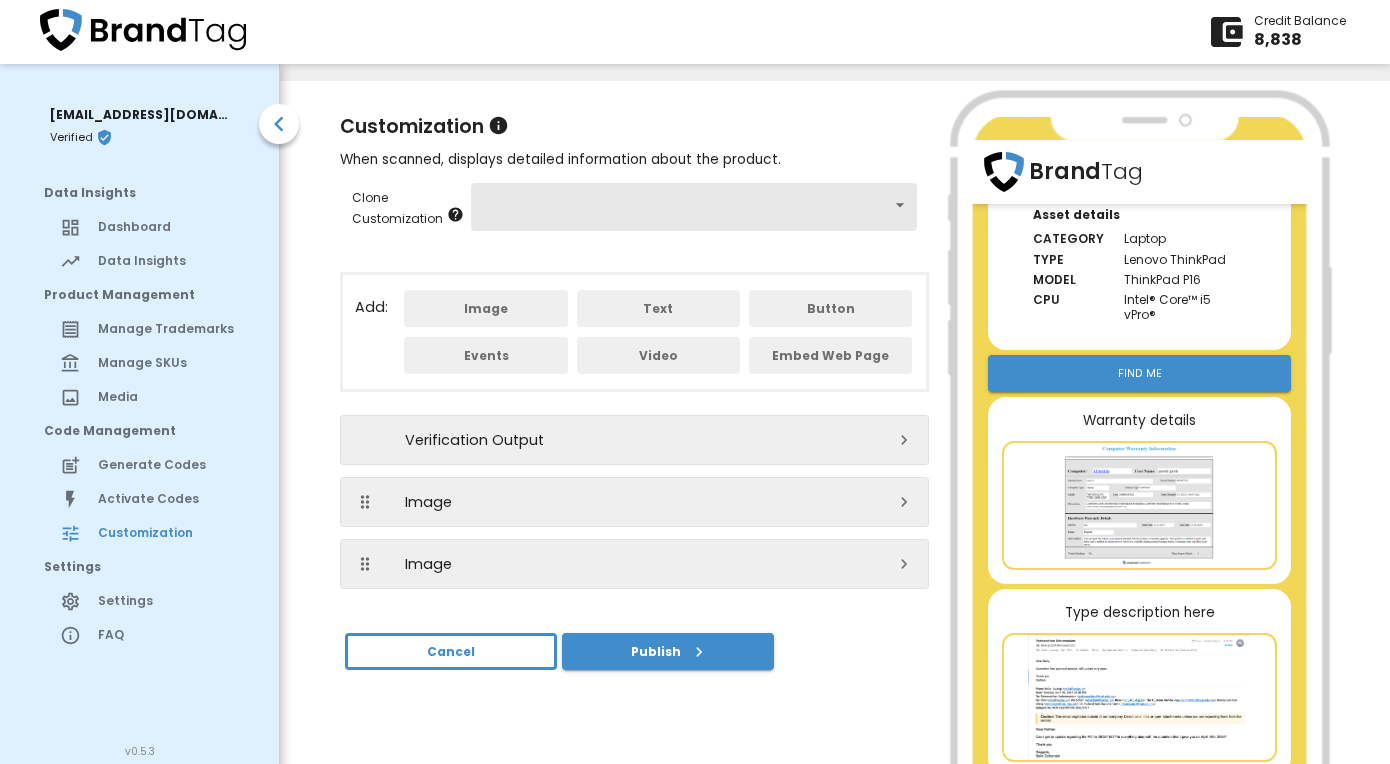 click 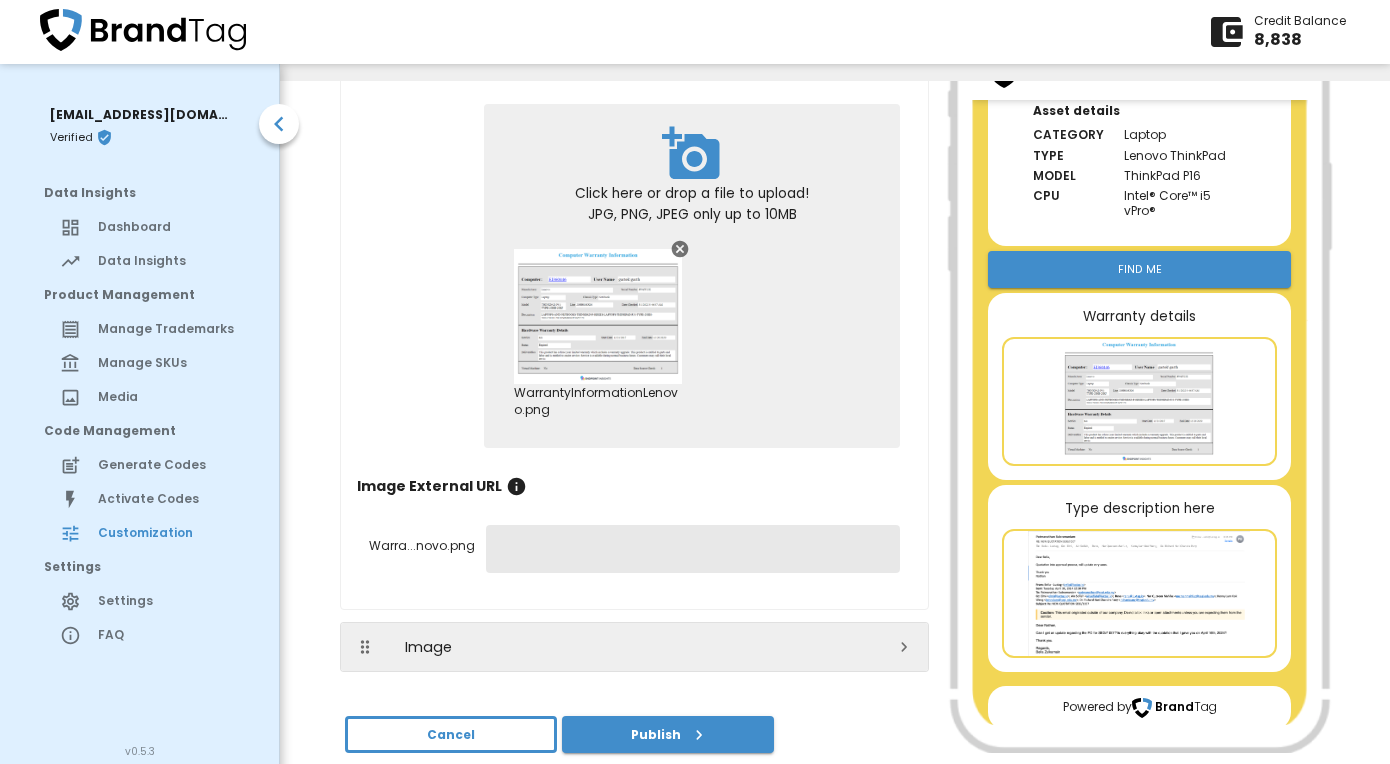 scroll, scrollTop: 600, scrollLeft: 0, axis: vertical 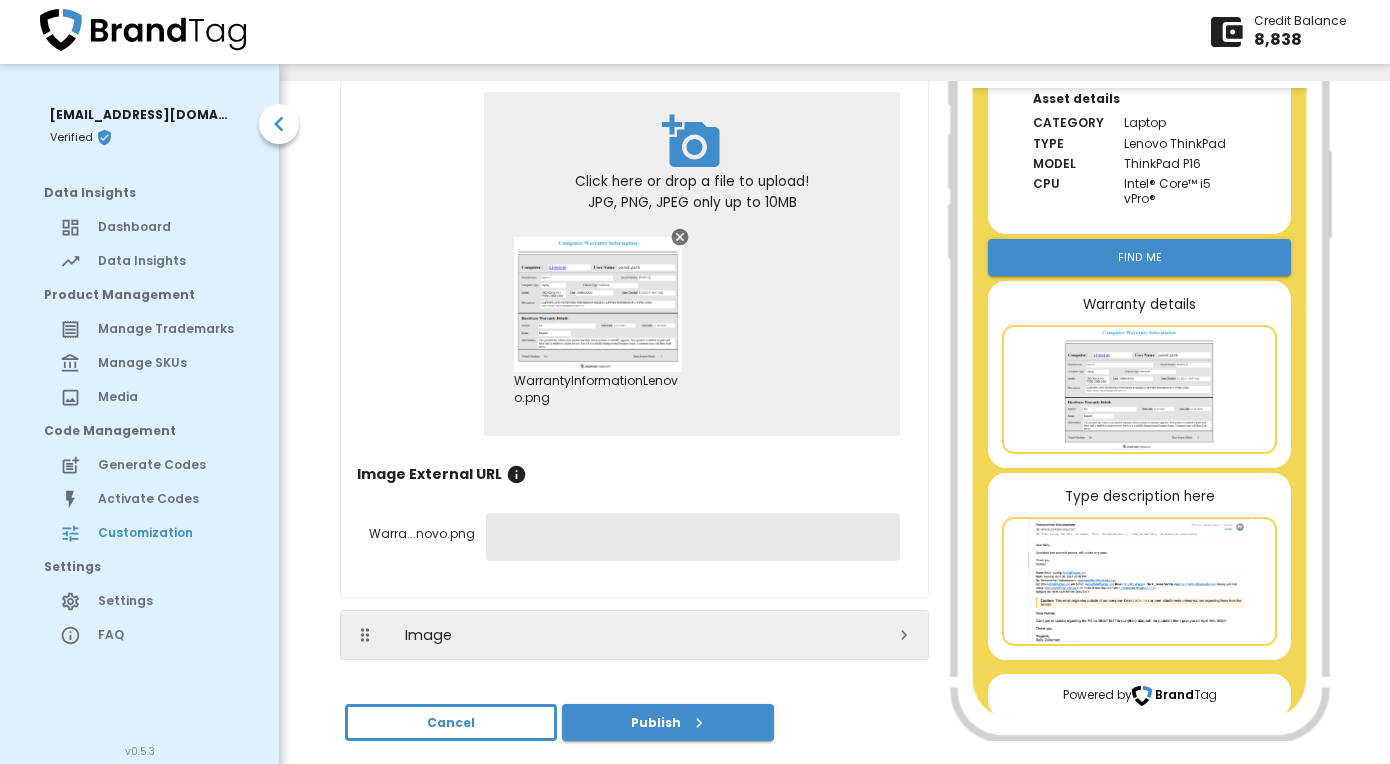click 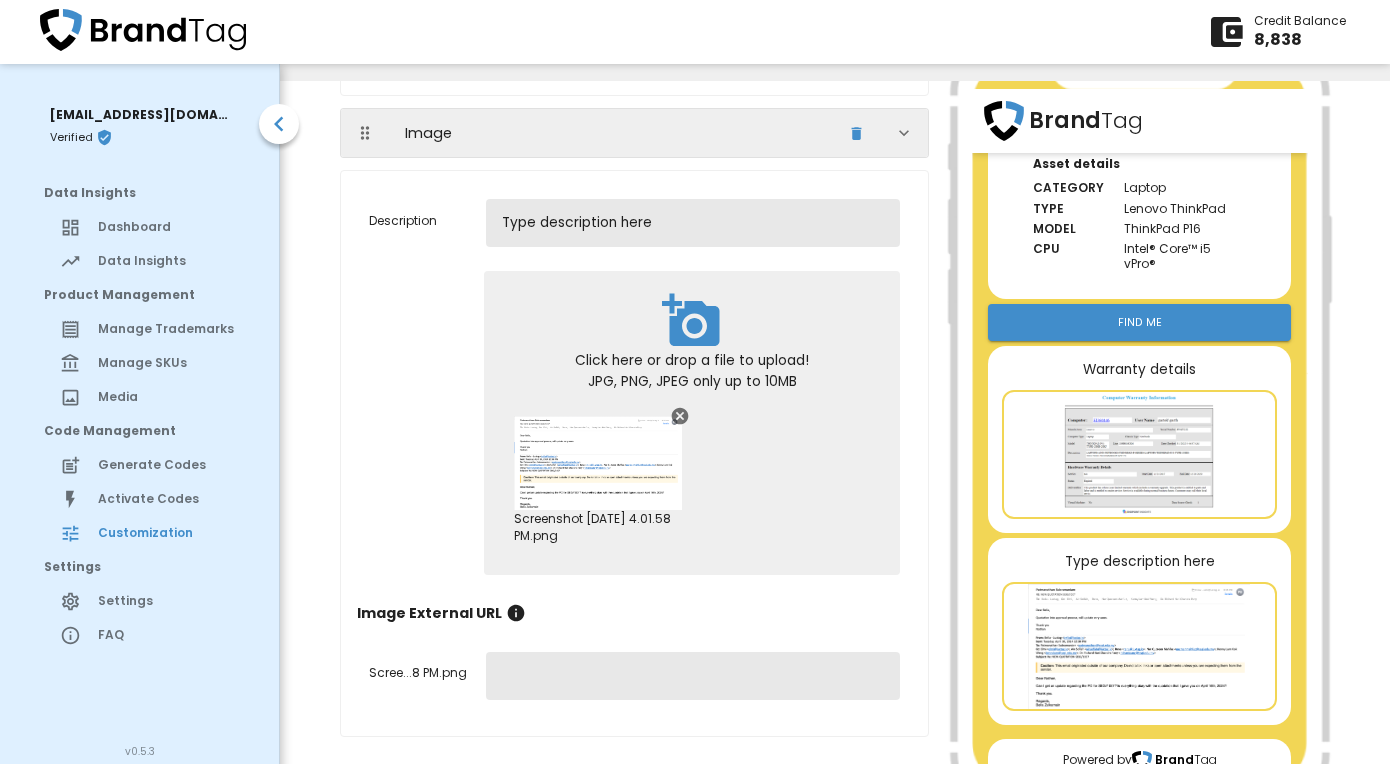 scroll, scrollTop: 1167, scrollLeft: 0, axis: vertical 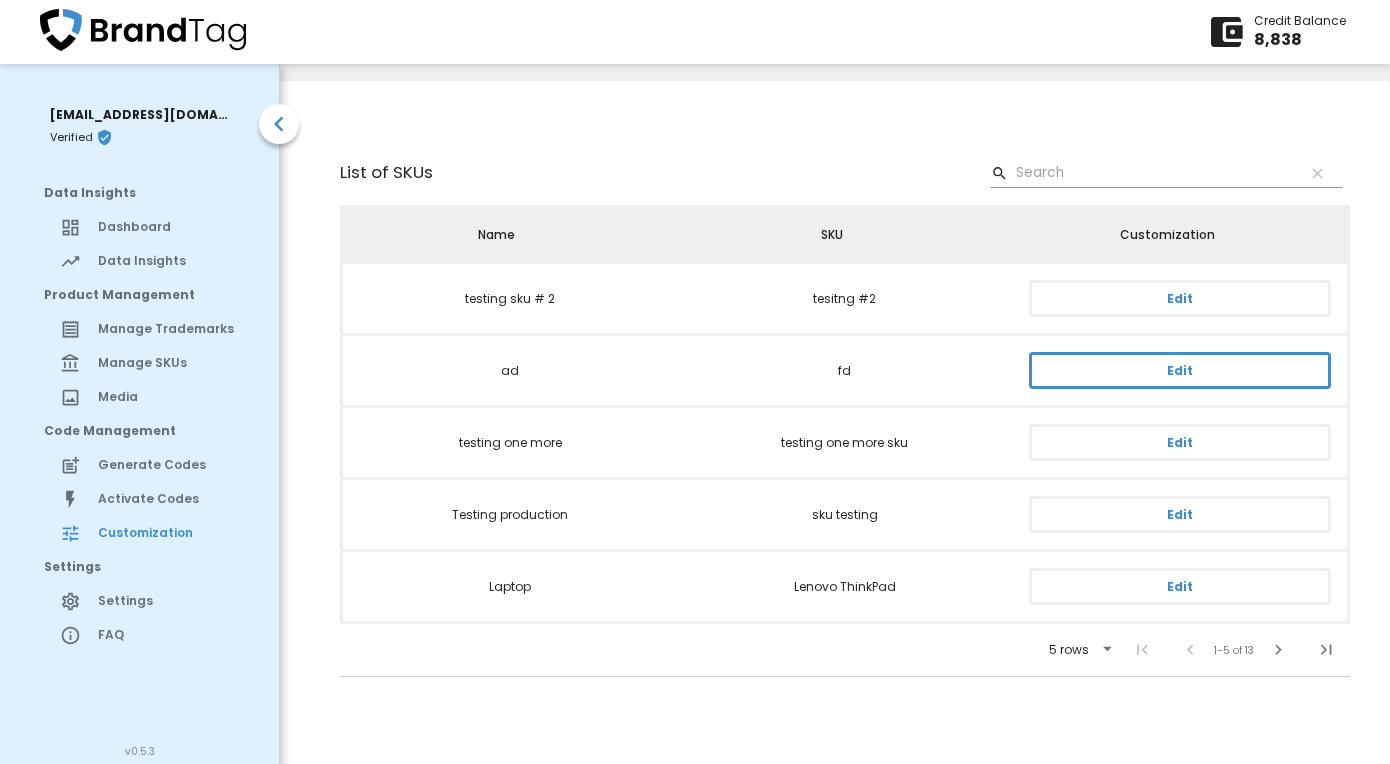 click on "Edit" at bounding box center (1180, 370) 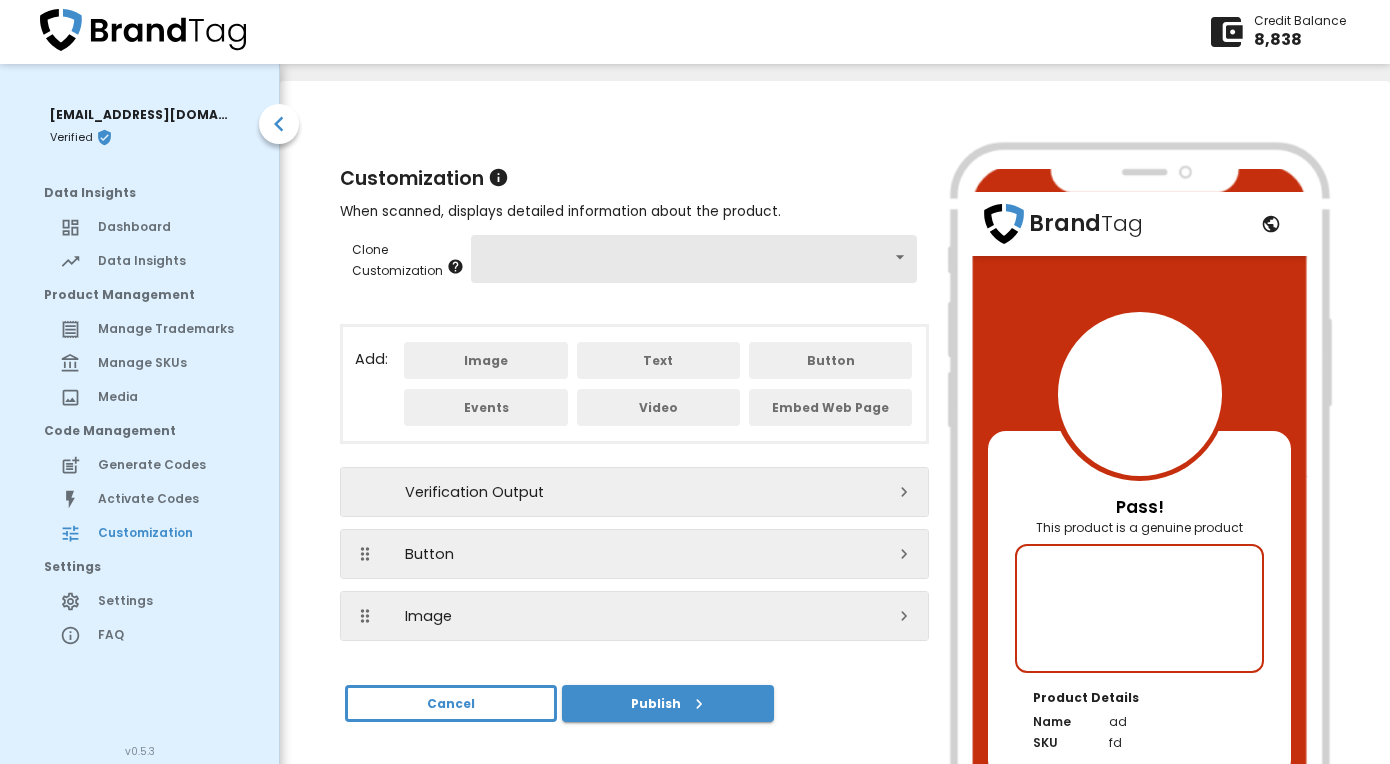 scroll, scrollTop: 168, scrollLeft: 0, axis: vertical 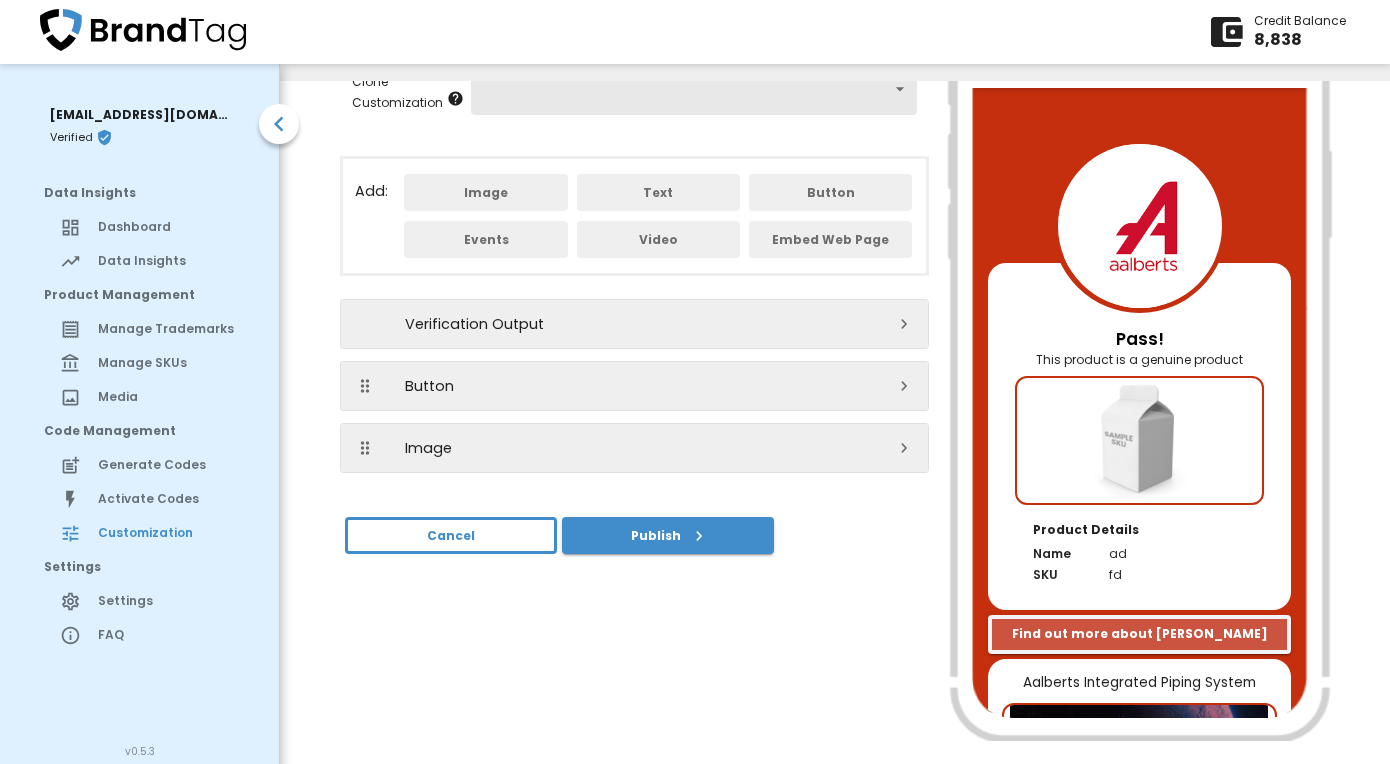 click on "Cancel" at bounding box center [451, 535] 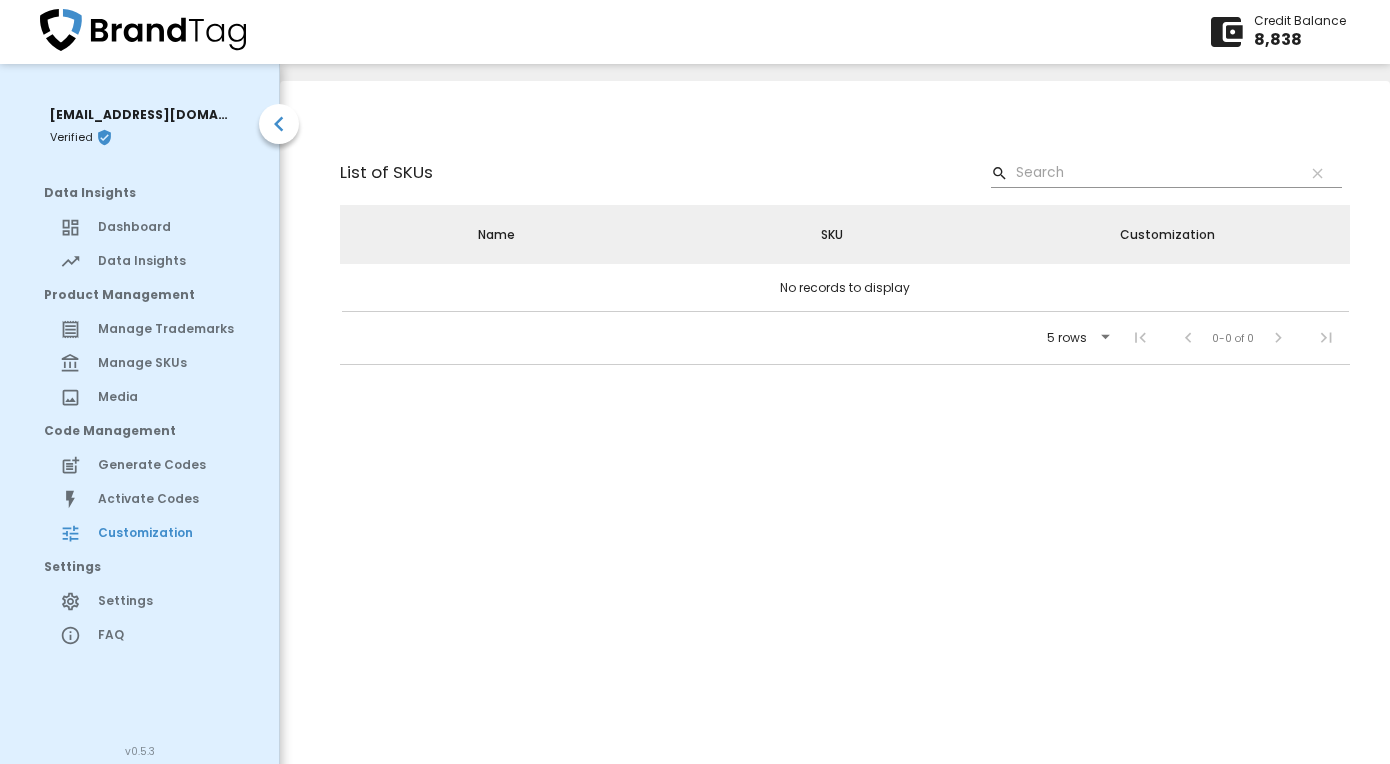 scroll, scrollTop: 0, scrollLeft: 0, axis: both 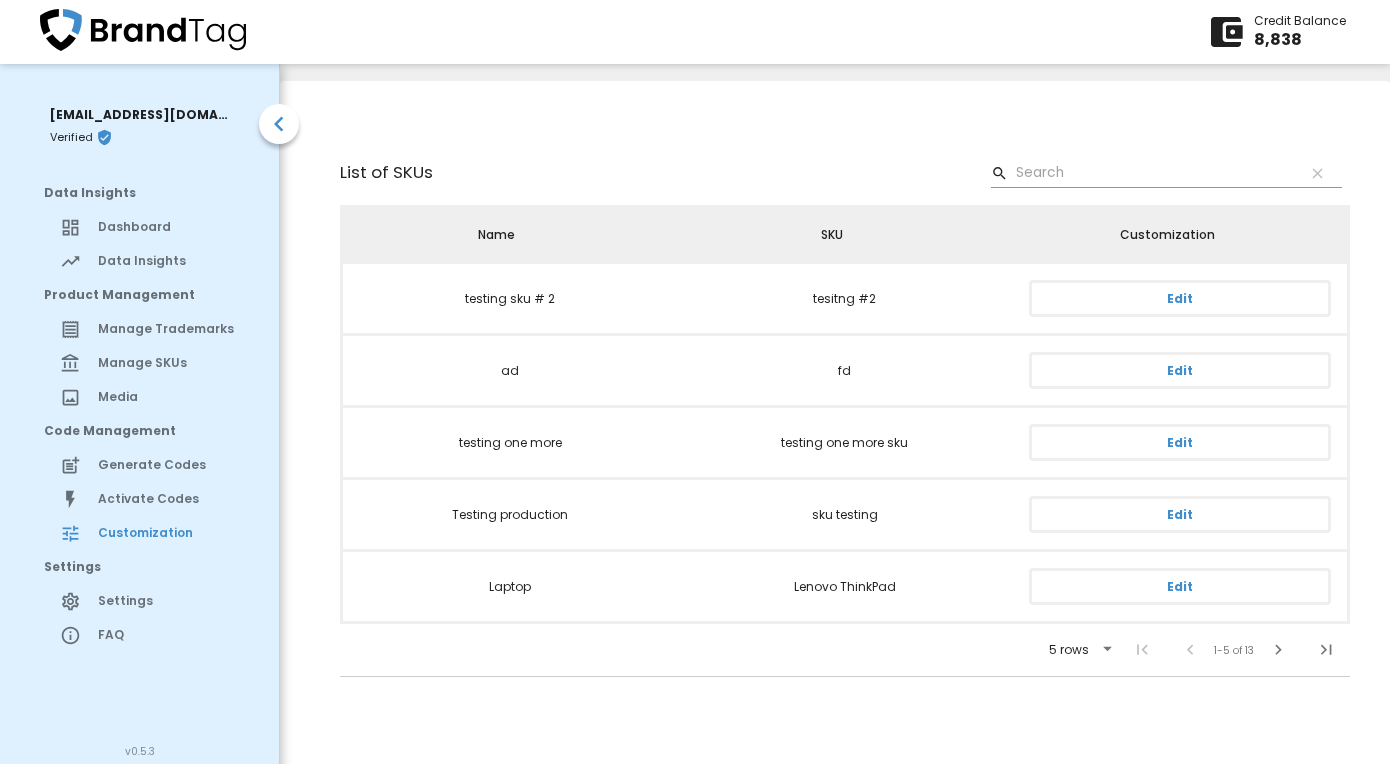click on "Generate Codes" at bounding box center (170, 465) 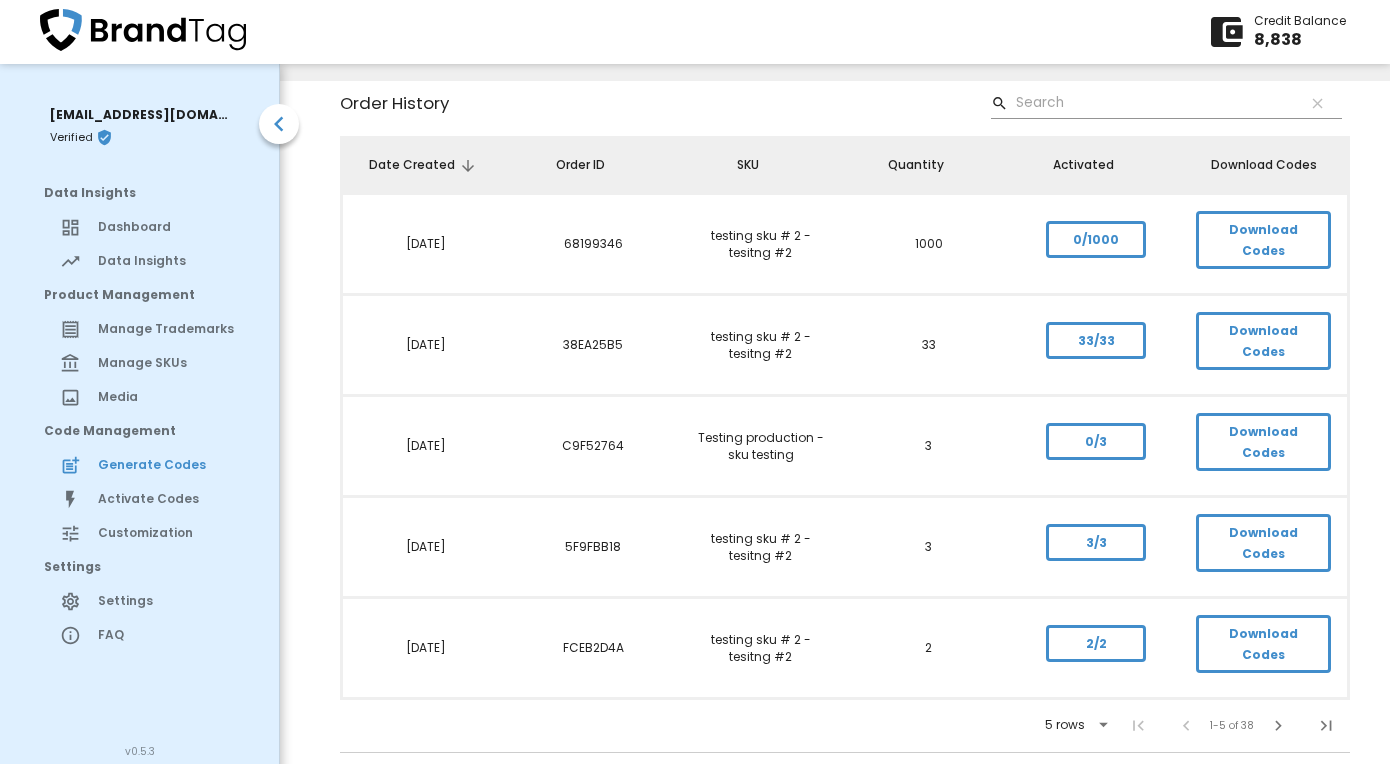 scroll, scrollTop: 411, scrollLeft: 0, axis: vertical 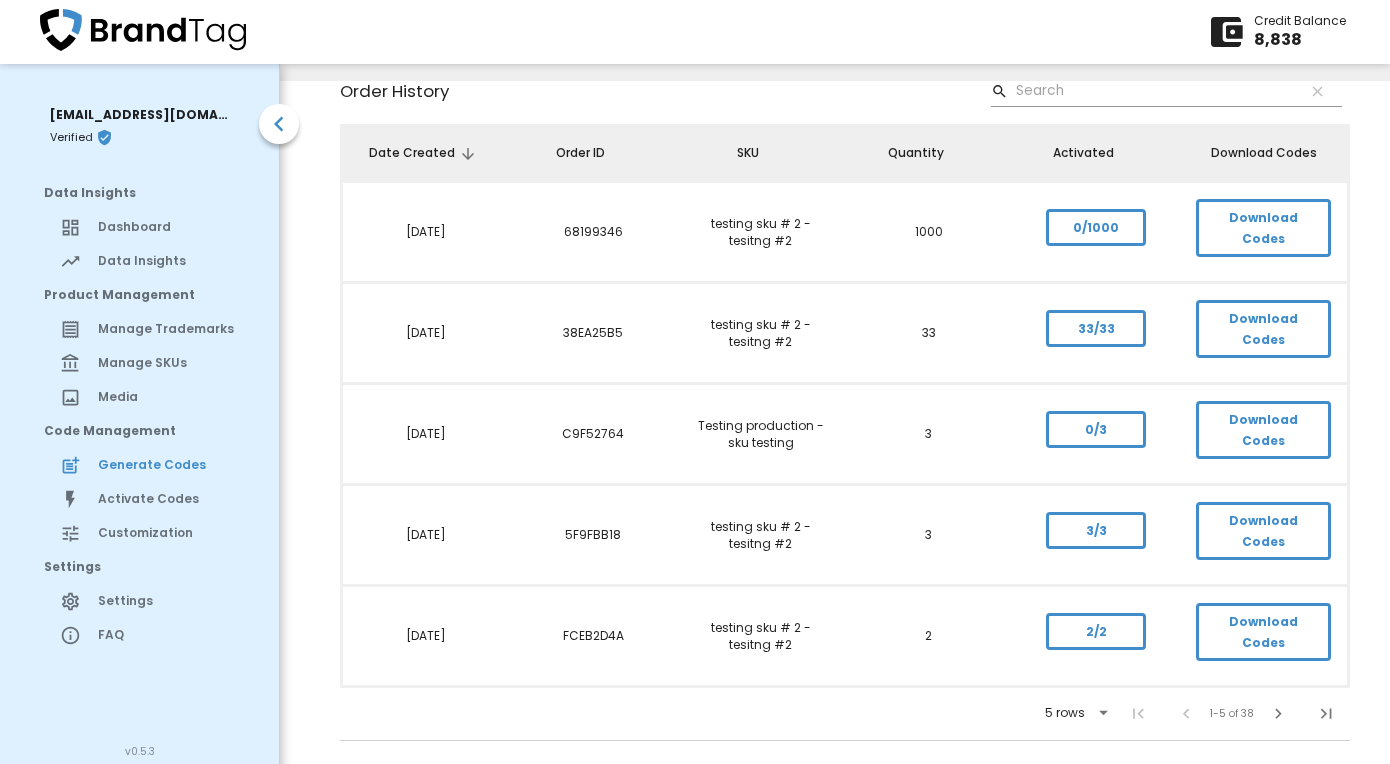 click on "Activate Codes" at bounding box center [170, 499] 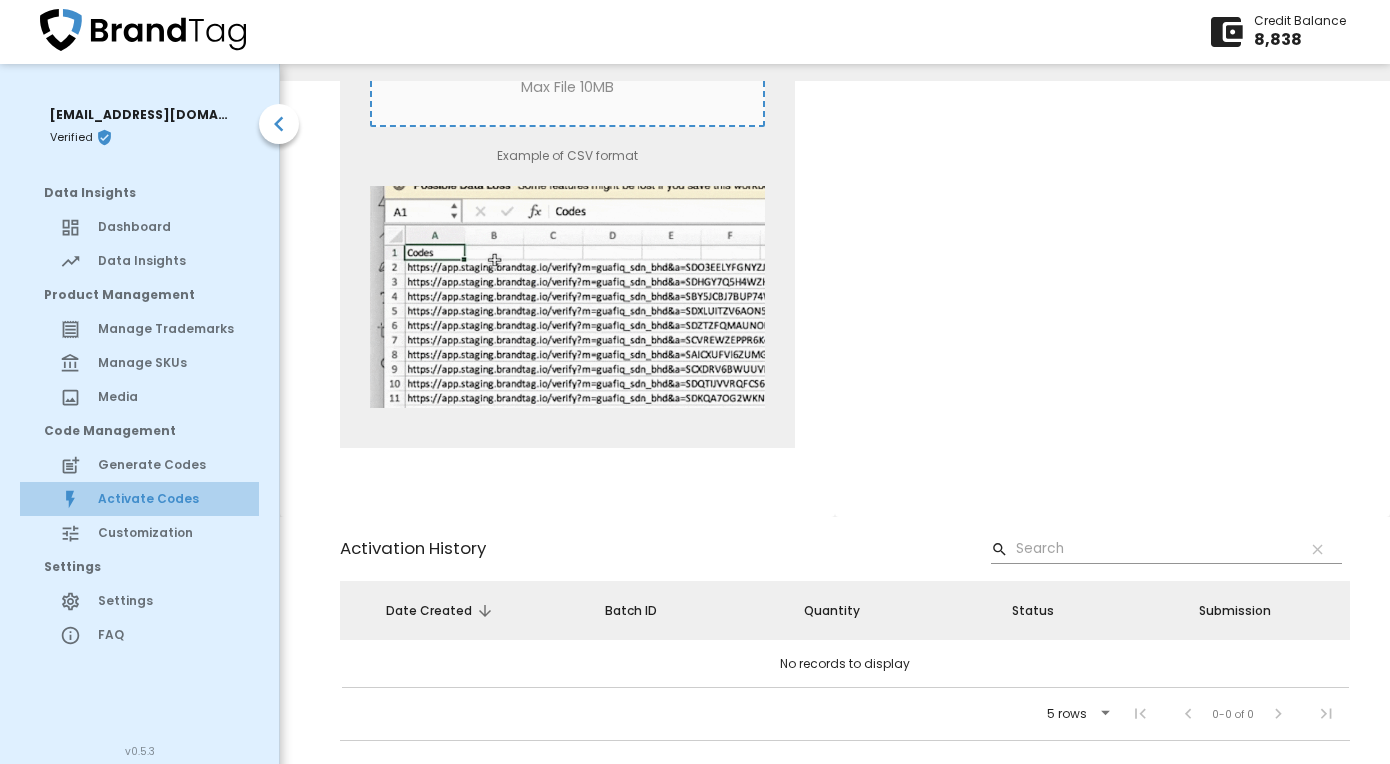 scroll, scrollTop: 264, scrollLeft: 0, axis: vertical 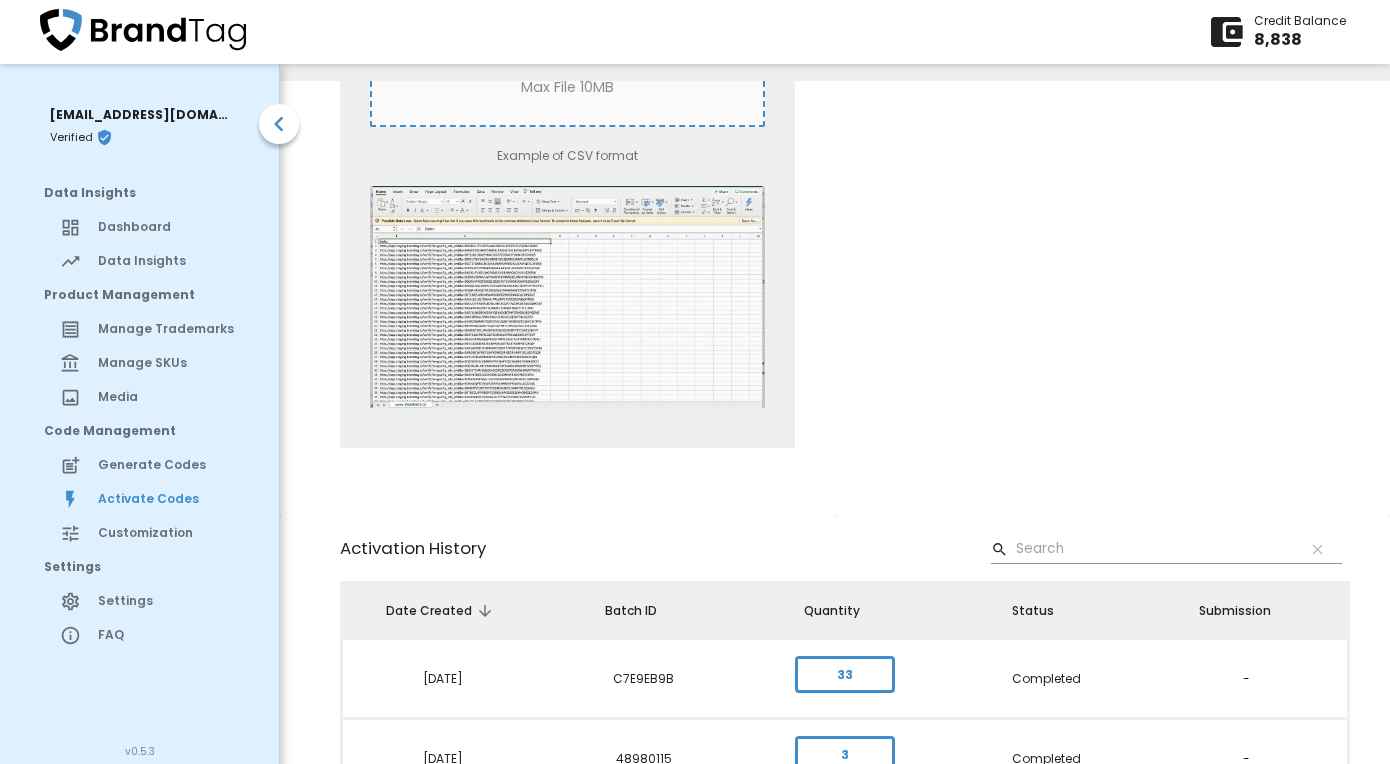 click on "Customization" at bounding box center [170, 533] 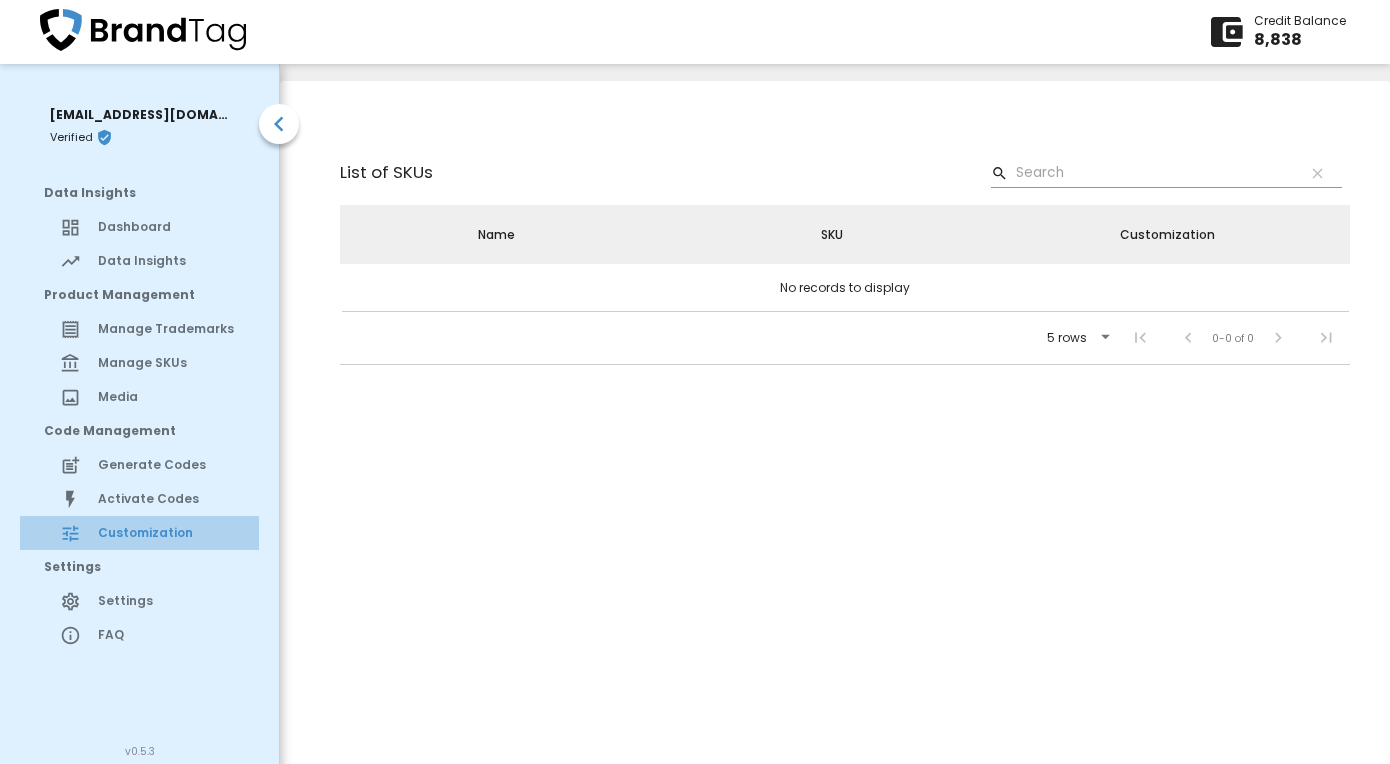 scroll, scrollTop: 0, scrollLeft: 0, axis: both 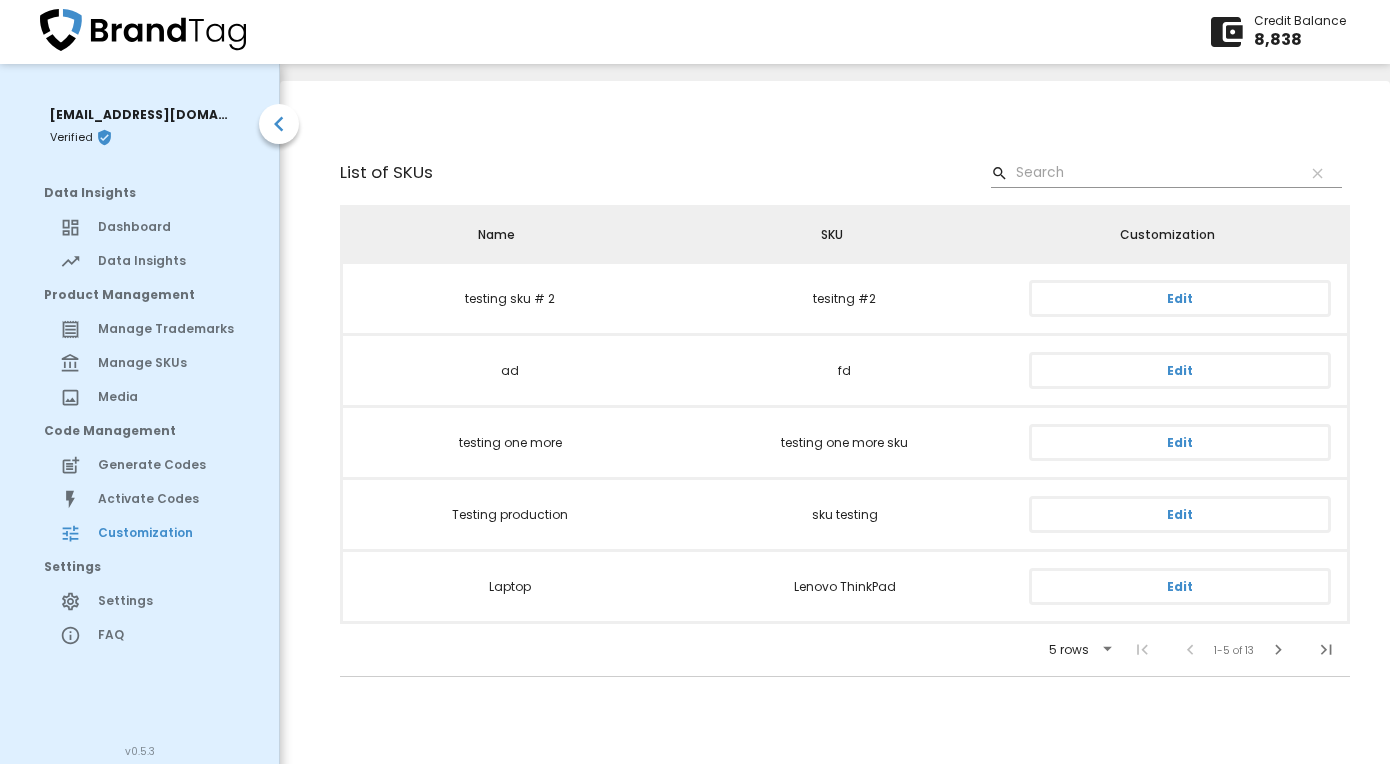 click on "Manage SKUs" at bounding box center (170, 363) 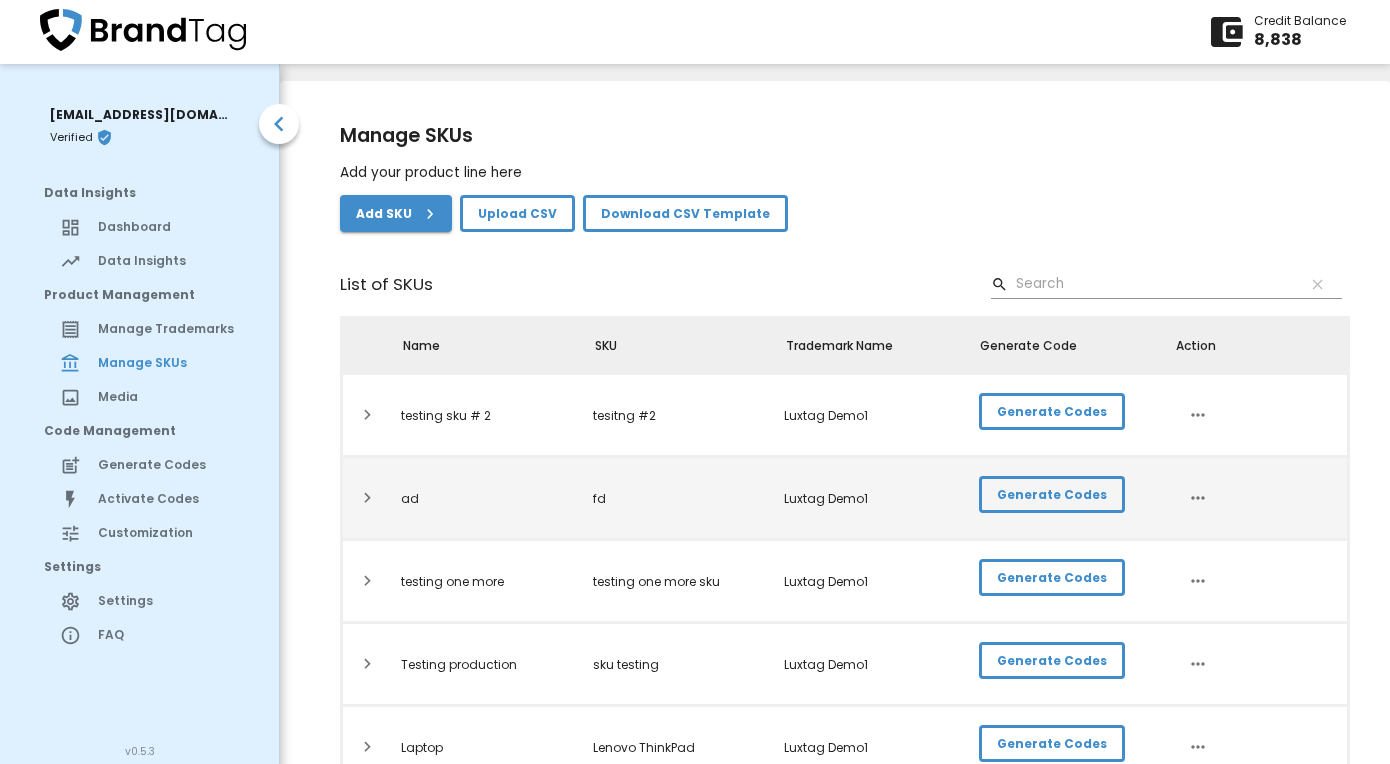 click on "chevron_right" at bounding box center [367, 498] 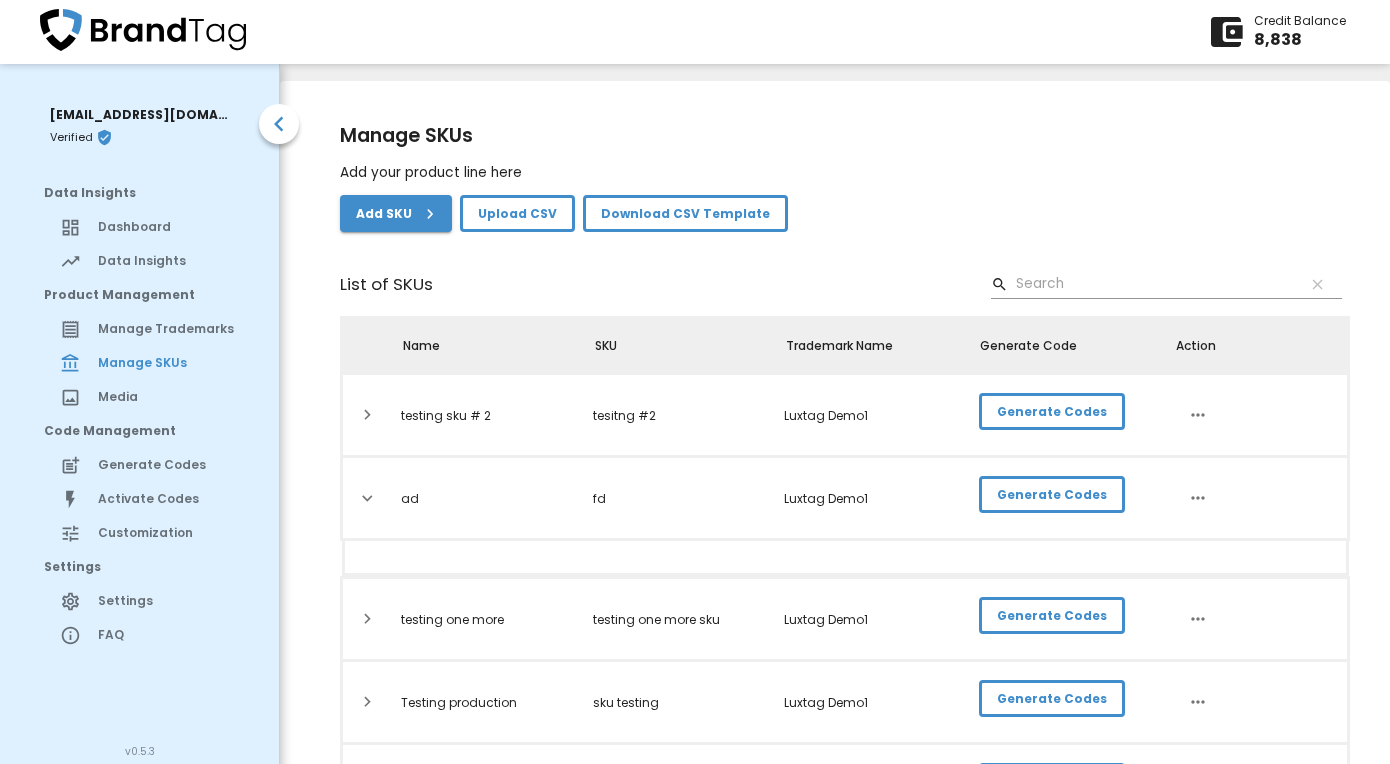 scroll, scrollTop: 153, scrollLeft: 0, axis: vertical 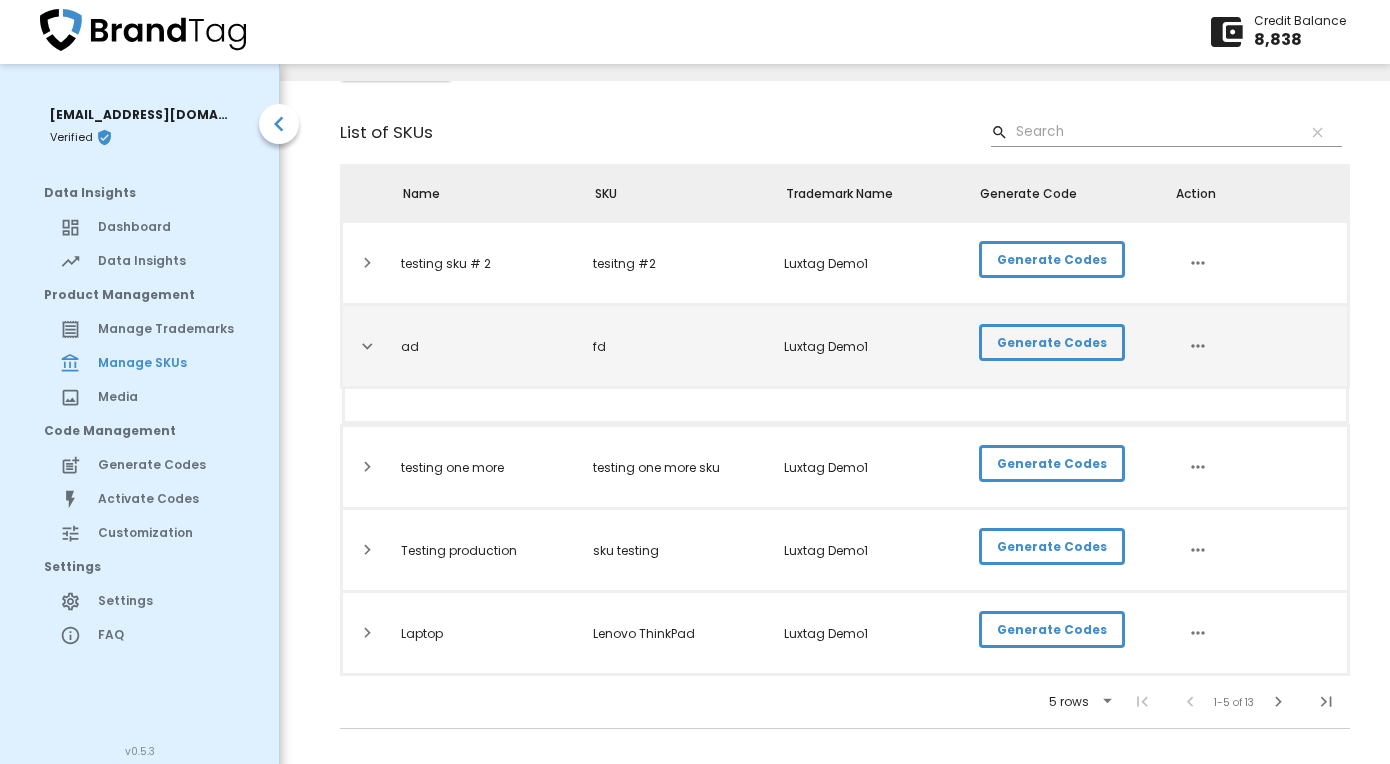 click 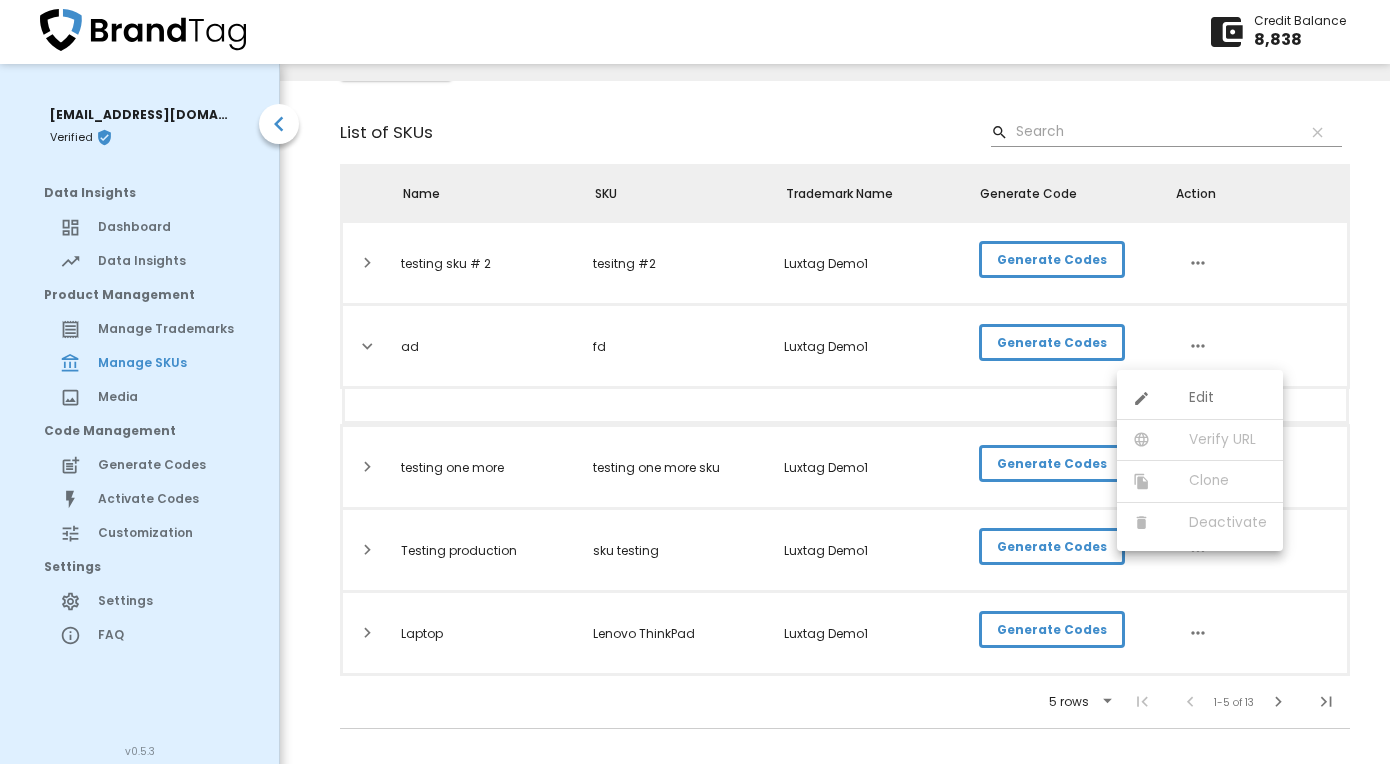 click at bounding box center (695, 382) 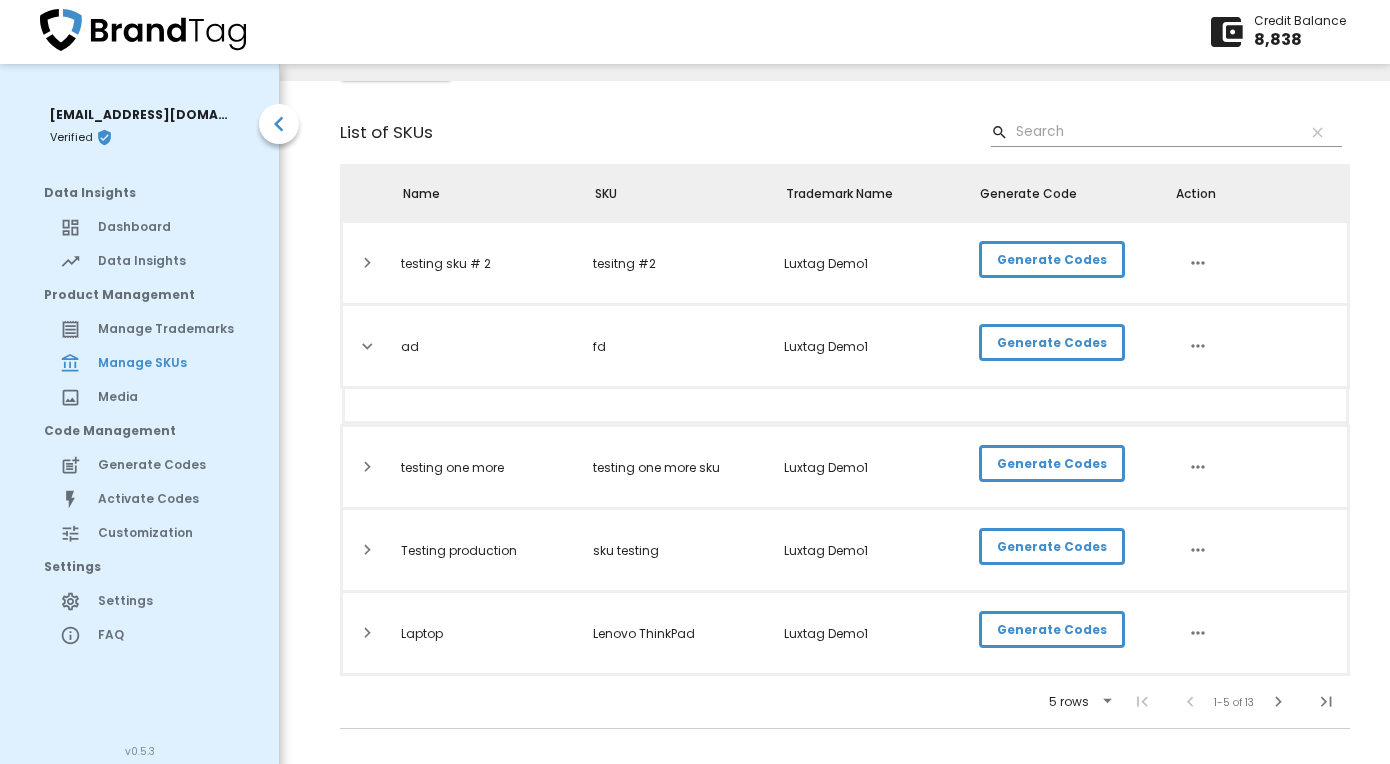click at bounding box center [79, 397] 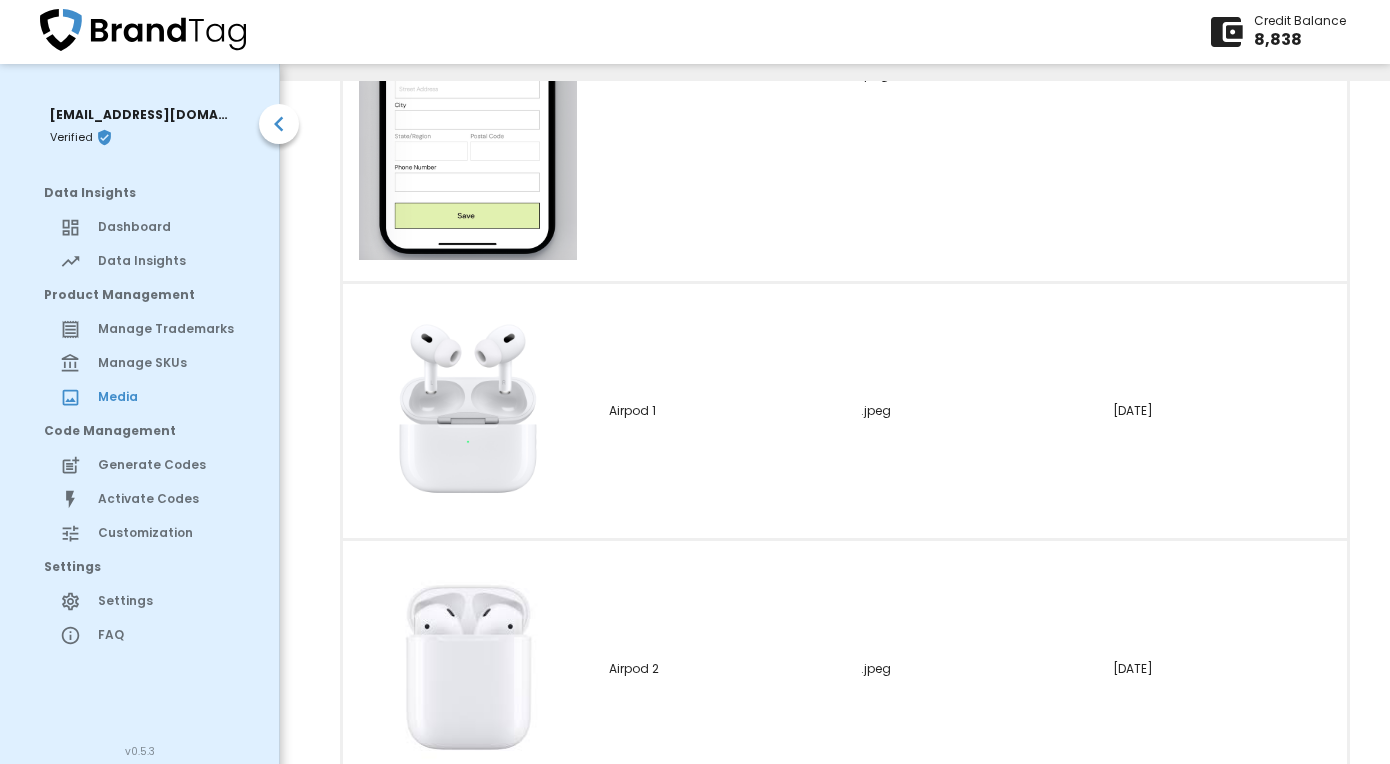 scroll, scrollTop: 622, scrollLeft: 0, axis: vertical 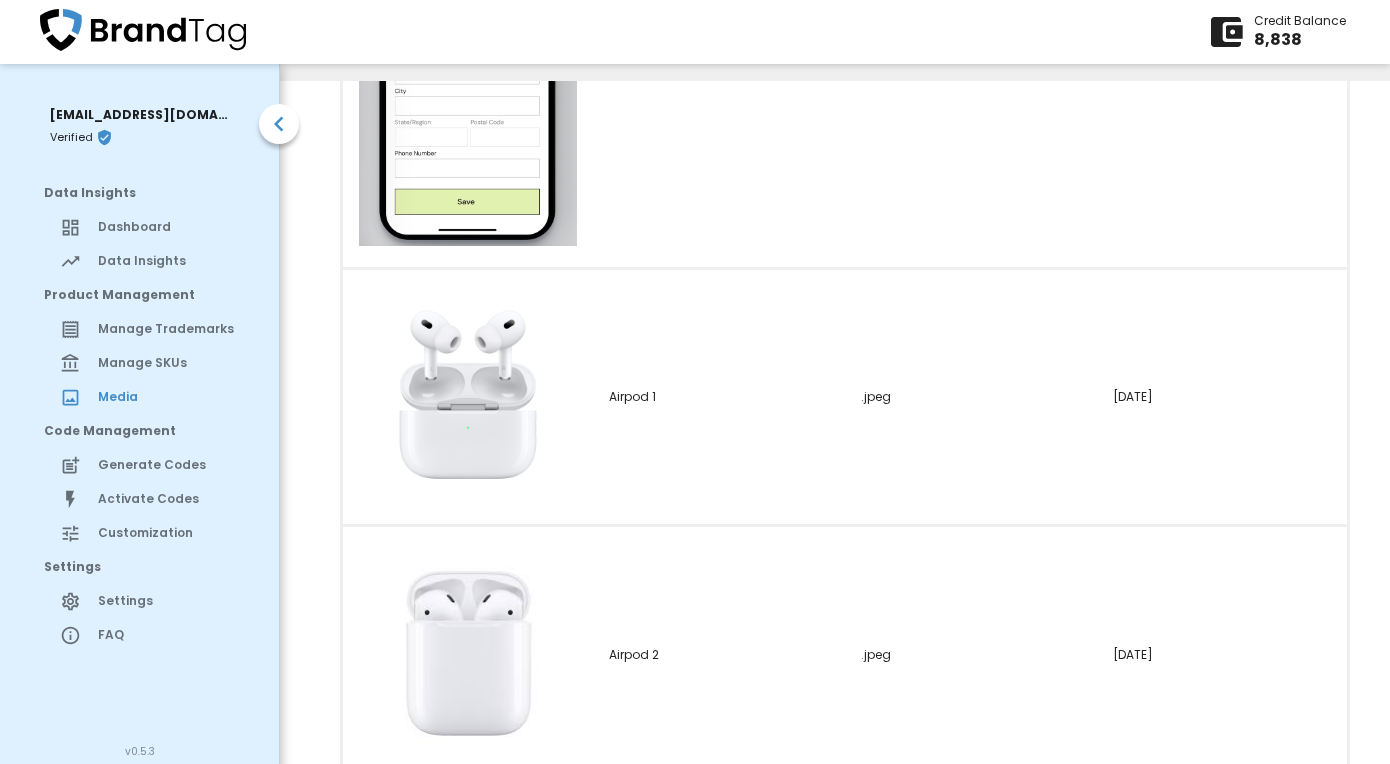click on "Generate Codes" at bounding box center [170, 465] 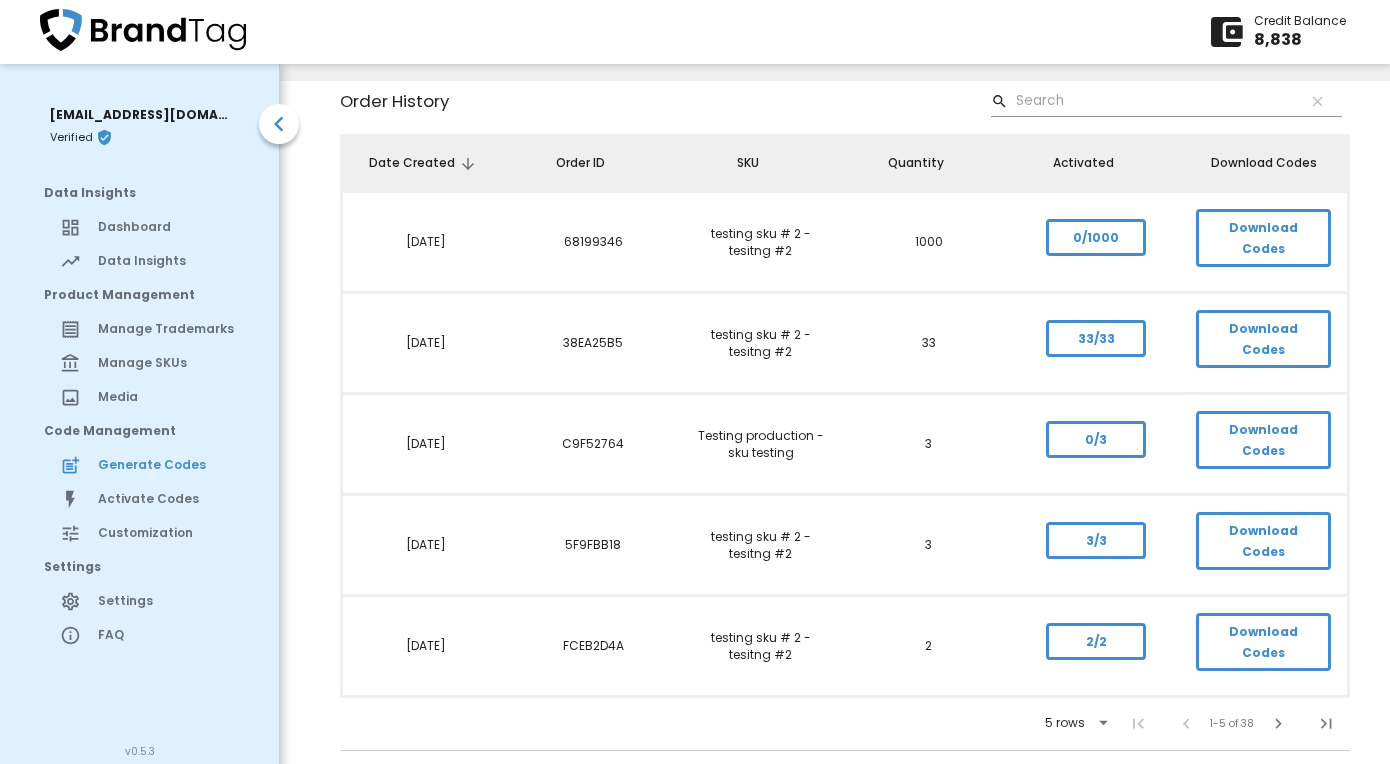 scroll, scrollTop: 411, scrollLeft: 0, axis: vertical 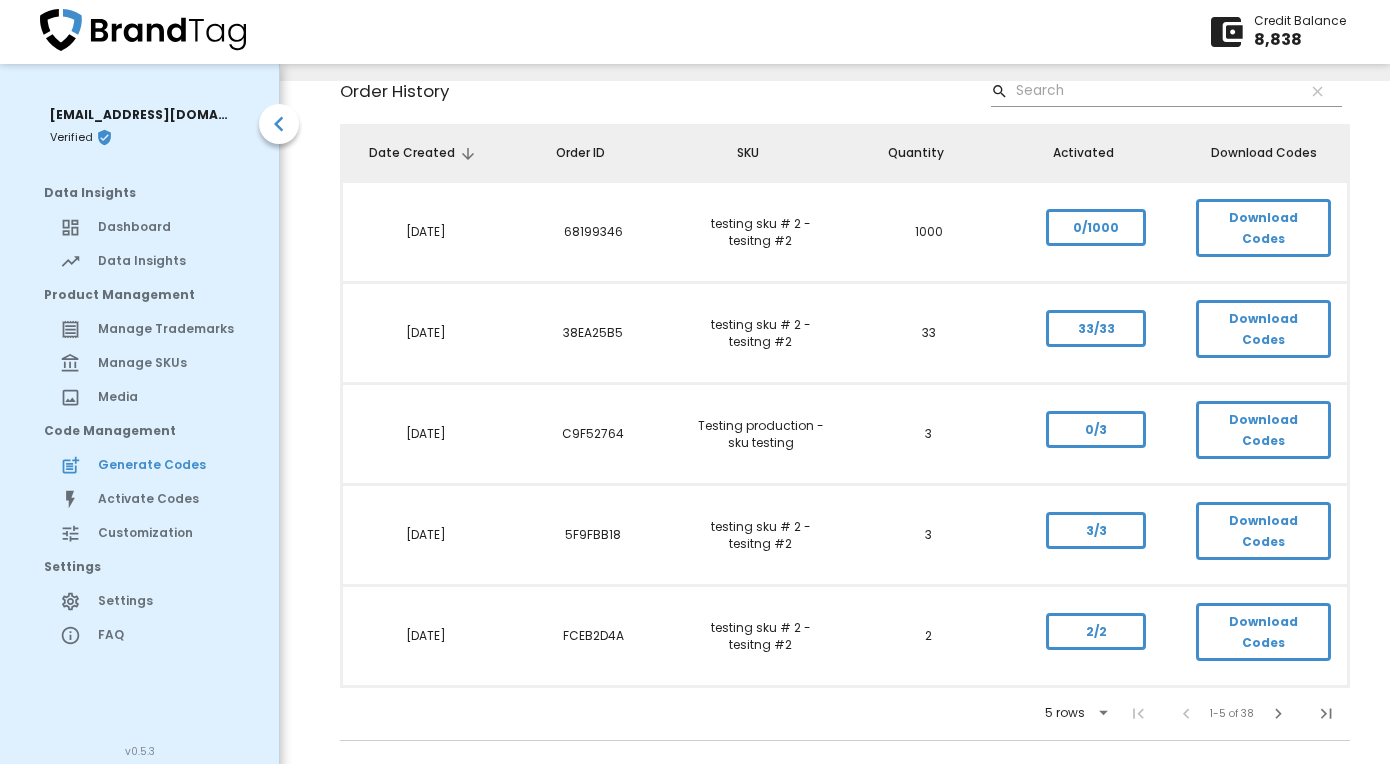 click on "2/2" at bounding box center [1096, 631] 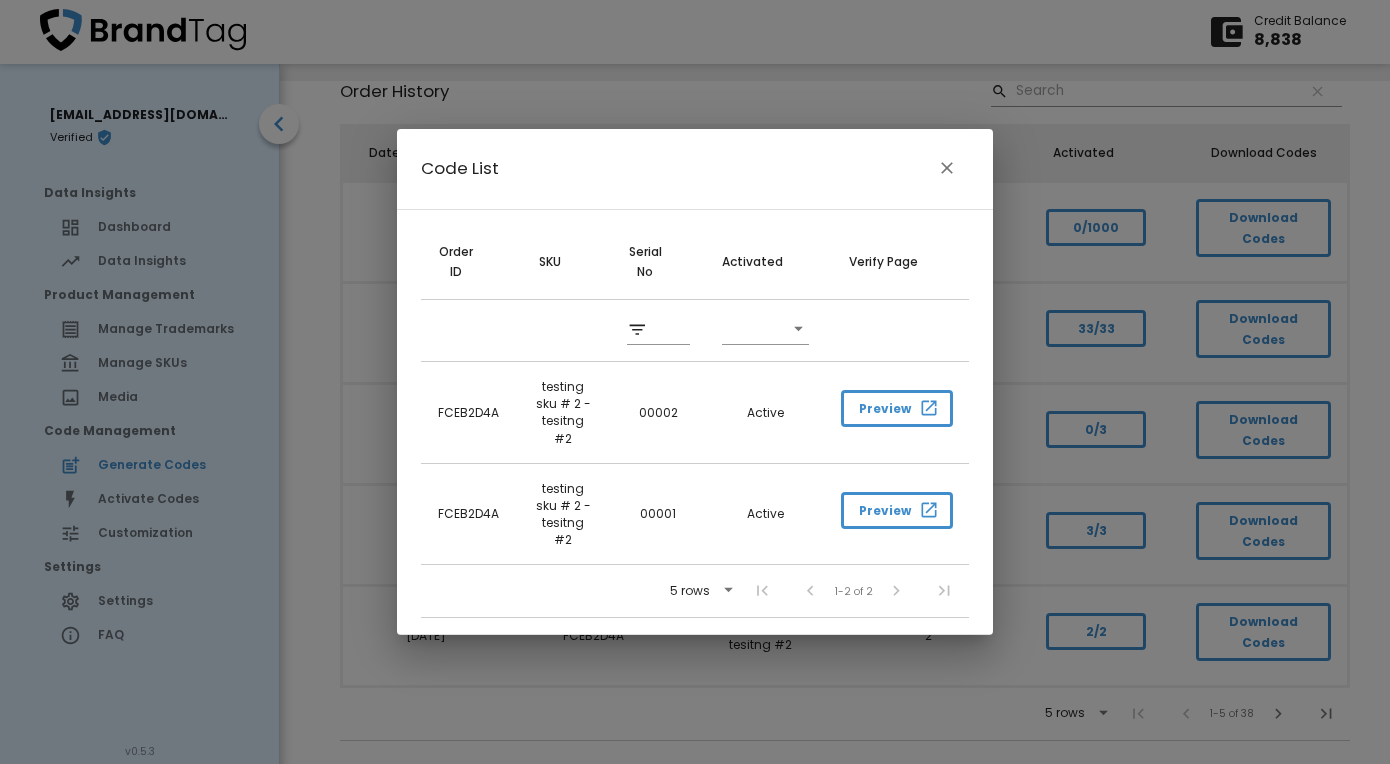 click 